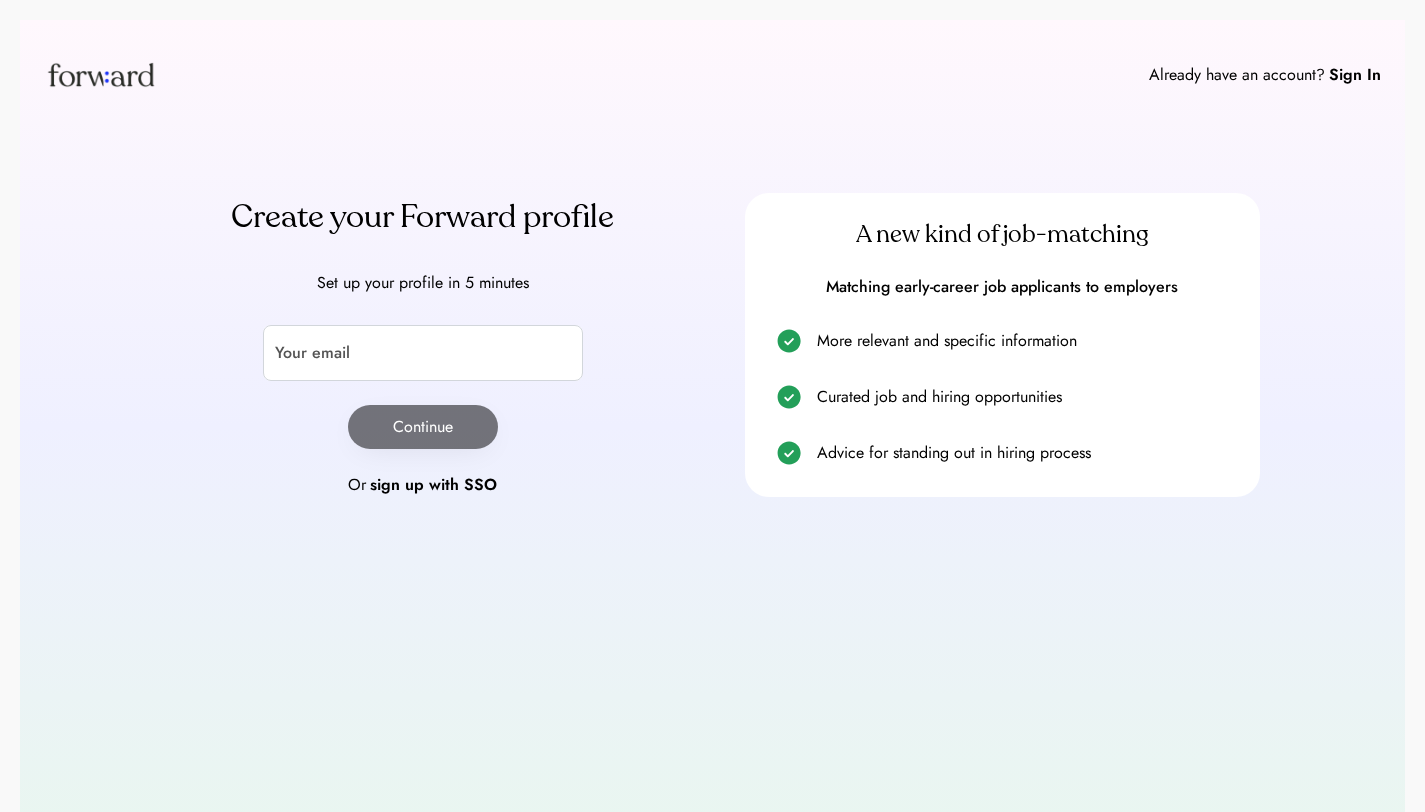 scroll, scrollTop: 0, scrollLeft: 0, axis: both 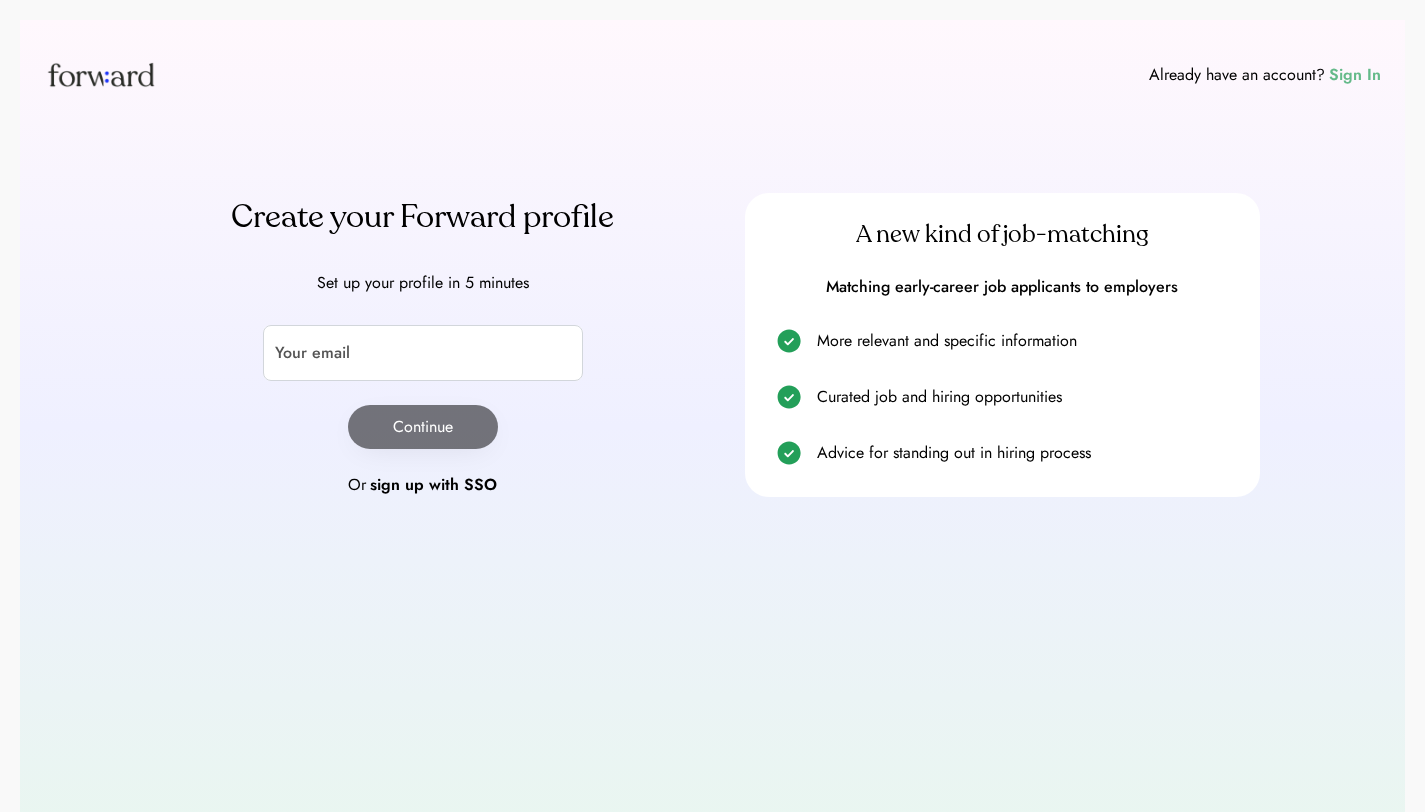 click on "Sign In" at bounding box center [1355, 75] 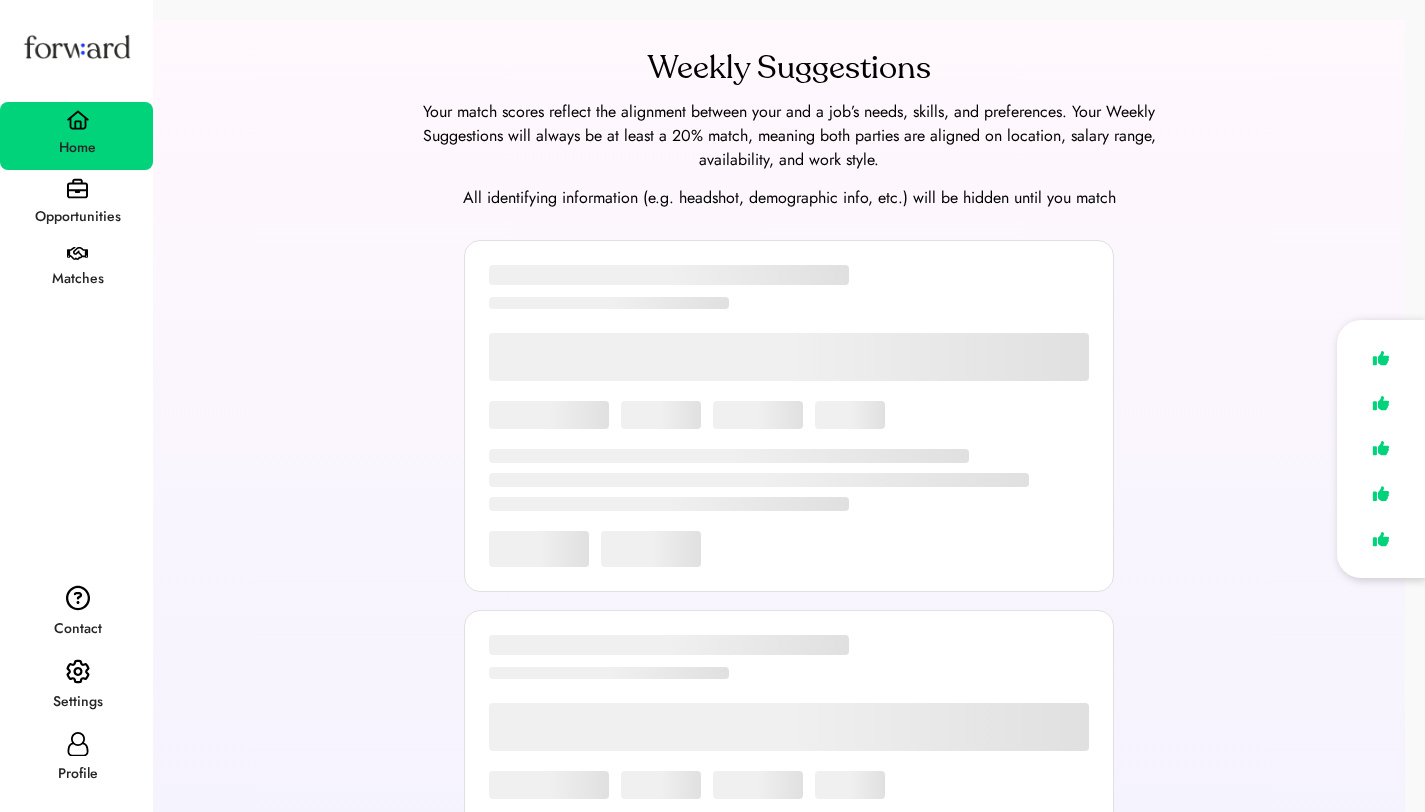 scroll, scrollTop: 0, scrollLeft: 0, axis: both 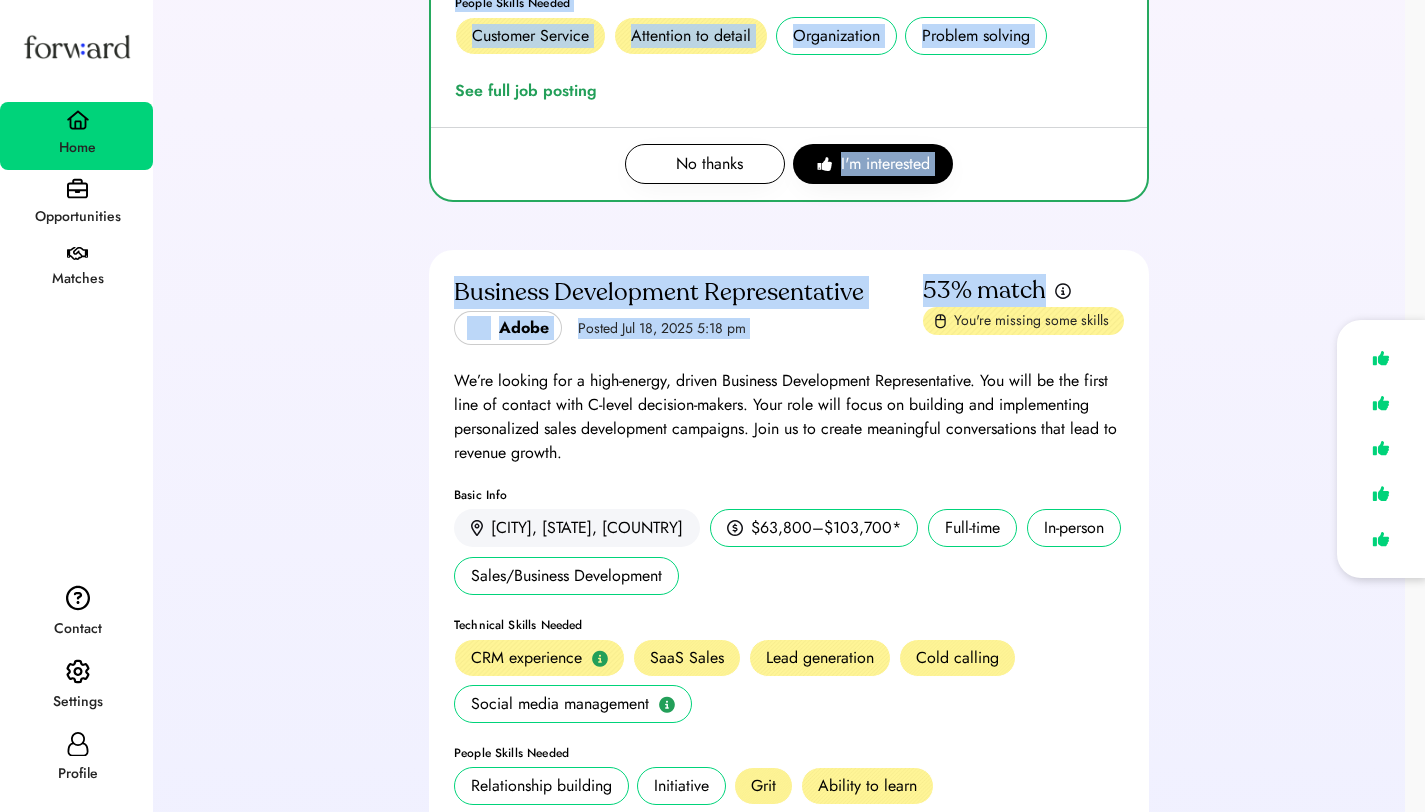 drag, startPoint x: 1439, startPoint y: 117, endPoint x: 1438, endPoint y: 298, distance: 181.00276 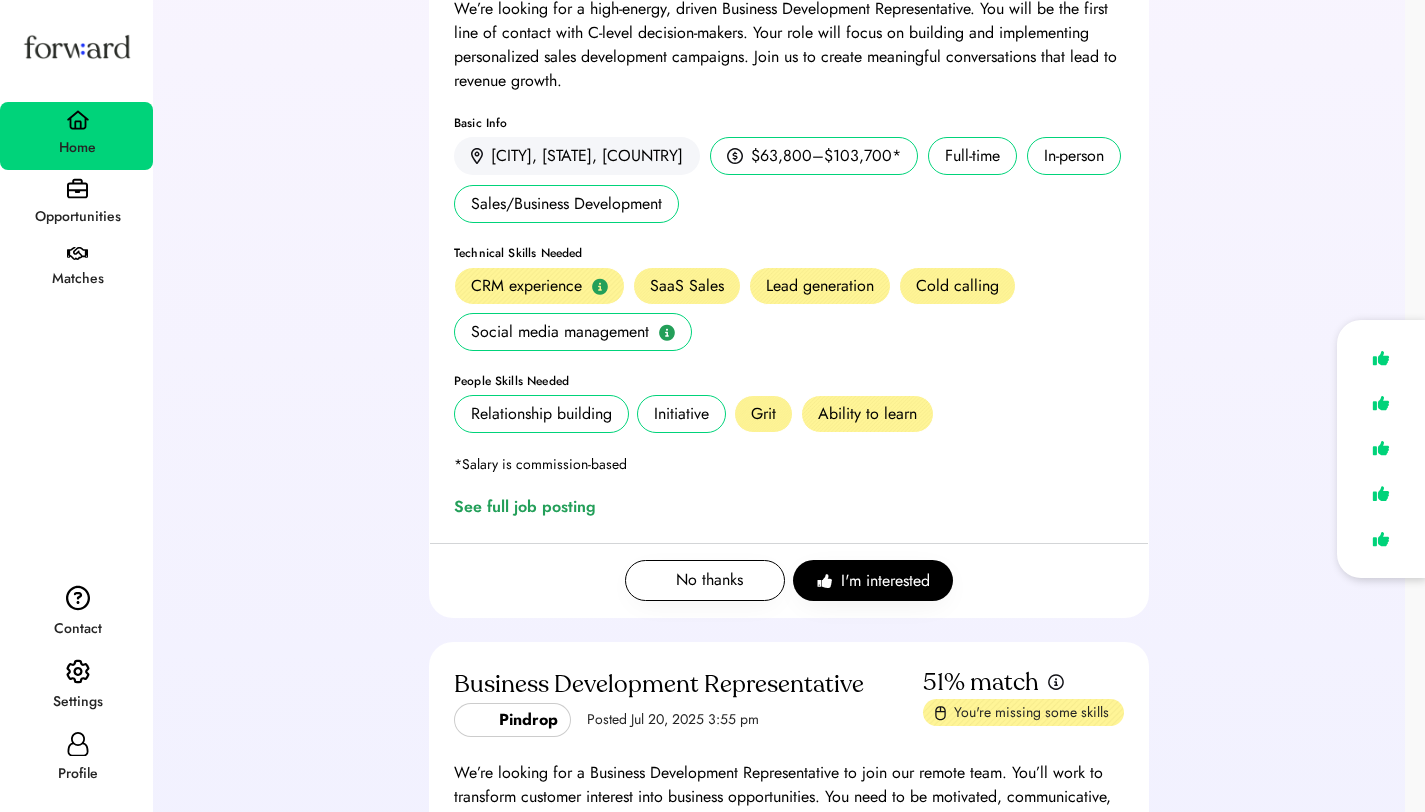 scroll, scrollTop: 1172, scrollLeft: 0, axis: vertical 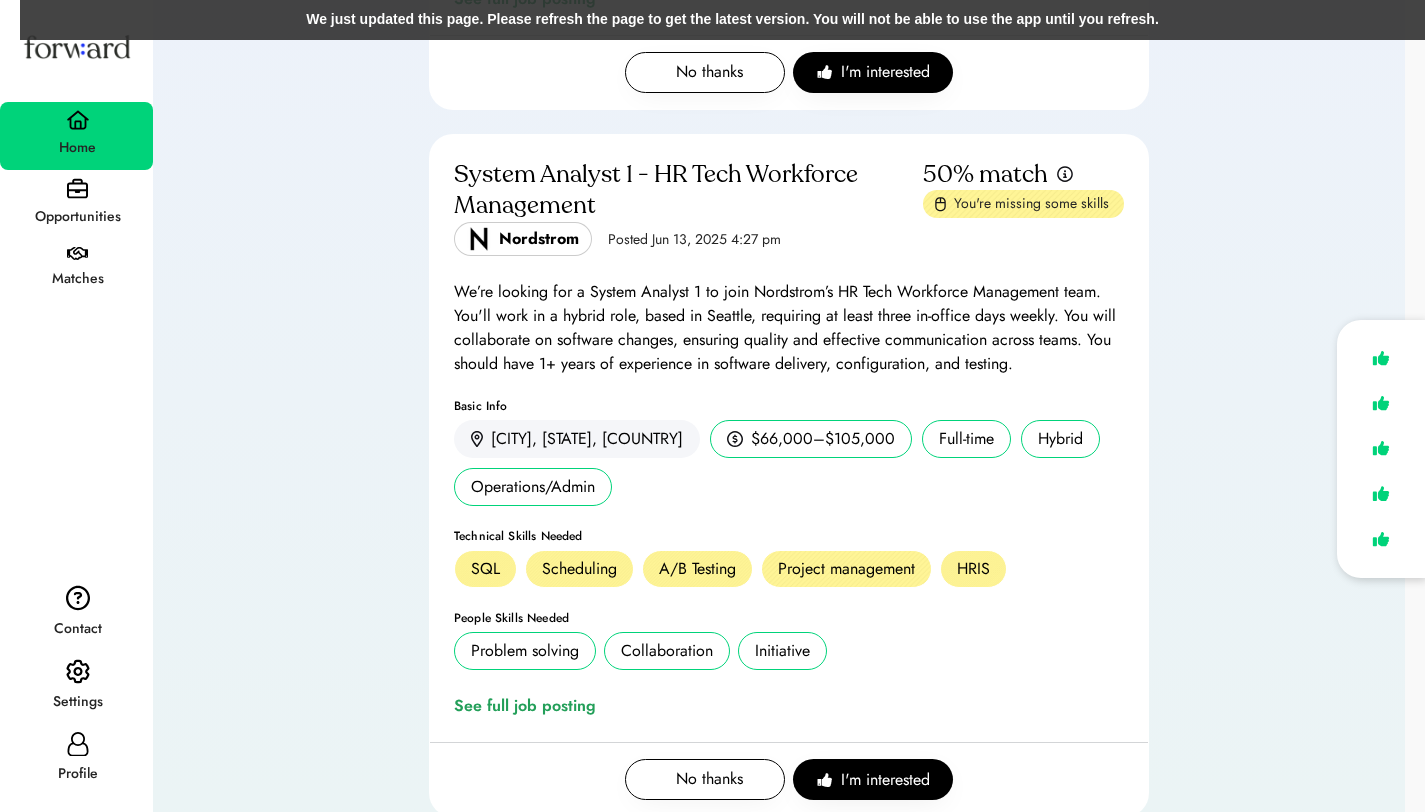 click on "System Analyst 1 - HR Tech Workforce Management Nordstrom Posted Jun 13, 2025 4:27 pm 50% match You're missing some skills We’re looking for a System Analyst 1 to join Nordstrom’s HR Tech Workforce Management team. You'll work in a hybrid role, based in [CITY], requiring at least three in-office days weekly. You will collaborate on software changes, ensuring quality and effective communication across teams. You should have 1+ years of experience in software delivery, configuration, and testing. Basic Info [CITY], [STATE], [COUNTRY] $66,000–$105,000 Full-time Hybrid Operations/Admin Technical Skills Needed SQL Scheduling A/B Testing Project management HRIS People Skills Needed Problem solving Collaboration Initiative See full job posting No thanks I'm interested" at bounding box center [789, 487] 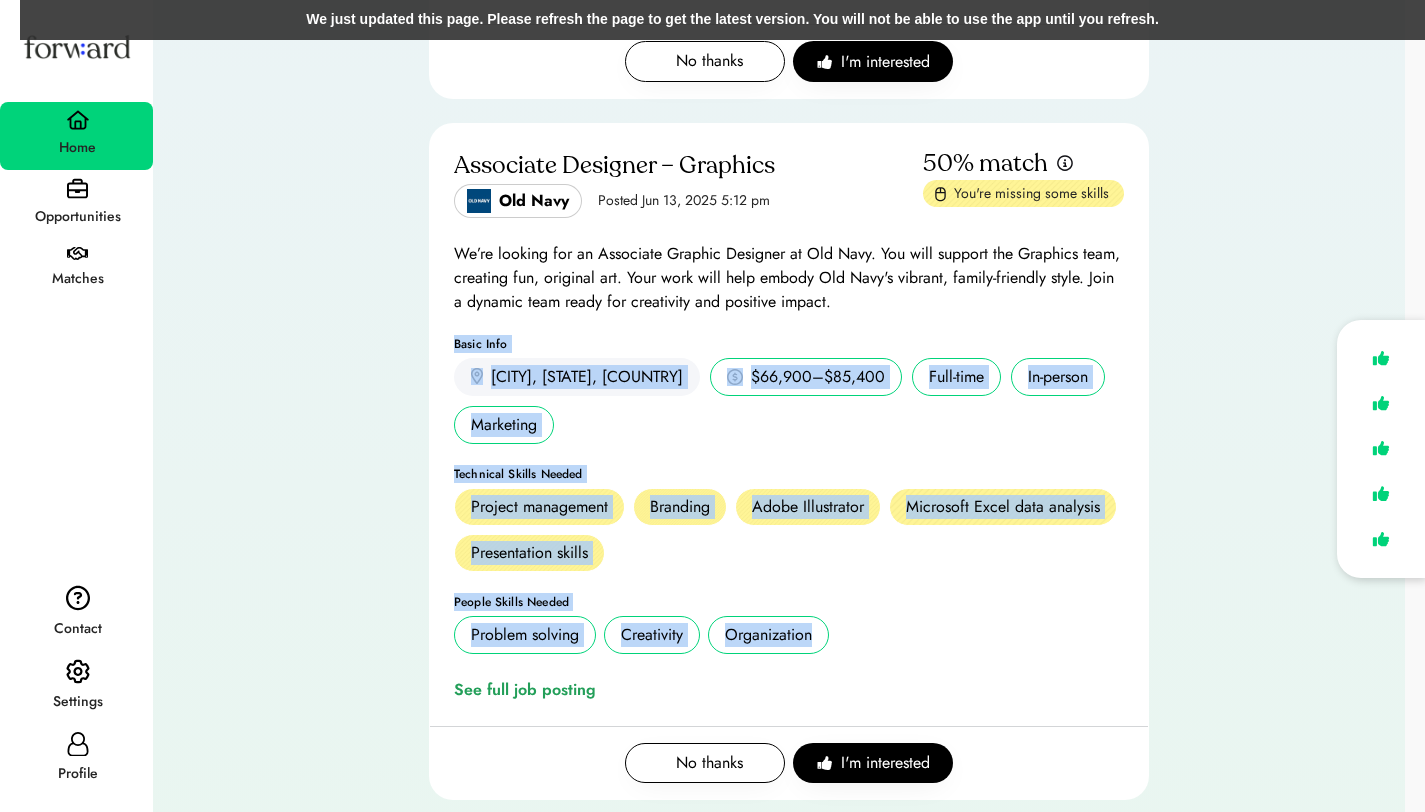 drag, startPoint x: 1439, startPoint y: 575, endPoint x: 1427, endPoint y: 696, distance: 121.59358 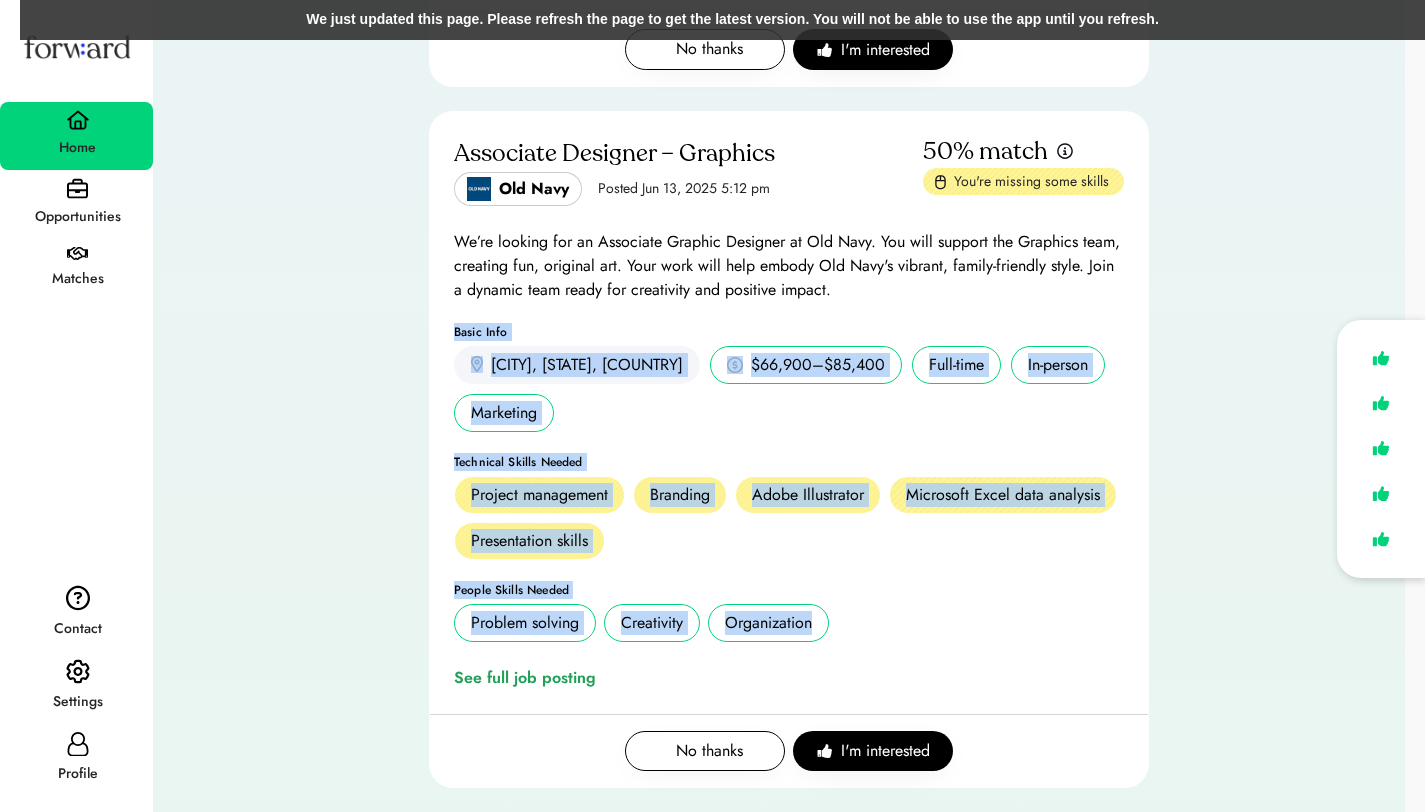 click on "Associate Designer – Graphics Old Navy Posted Jun 13, 2025 5:12 pm 50% match You're missing some skills We’re looking for an Associate Graphic Designer at Old Navy. You will support the Graphics team, creating fun, original art. Your work will help embody Old Navy's vibrant, family-friendly style. Join a dynamic team ready for creativity and positive impact. Basic Info [CITY], [STATE], [COUNTRY] $66,900–$85,400 Full-time In-person Marketing Technical Skills Needed Project management Branding Adobe Illustrator Microsoft Excel data analysis Presentation skills People Skills Needed Problem solving Creativity Organization See full job posting No thanks I'm interested" at bounding box center (789, 461) 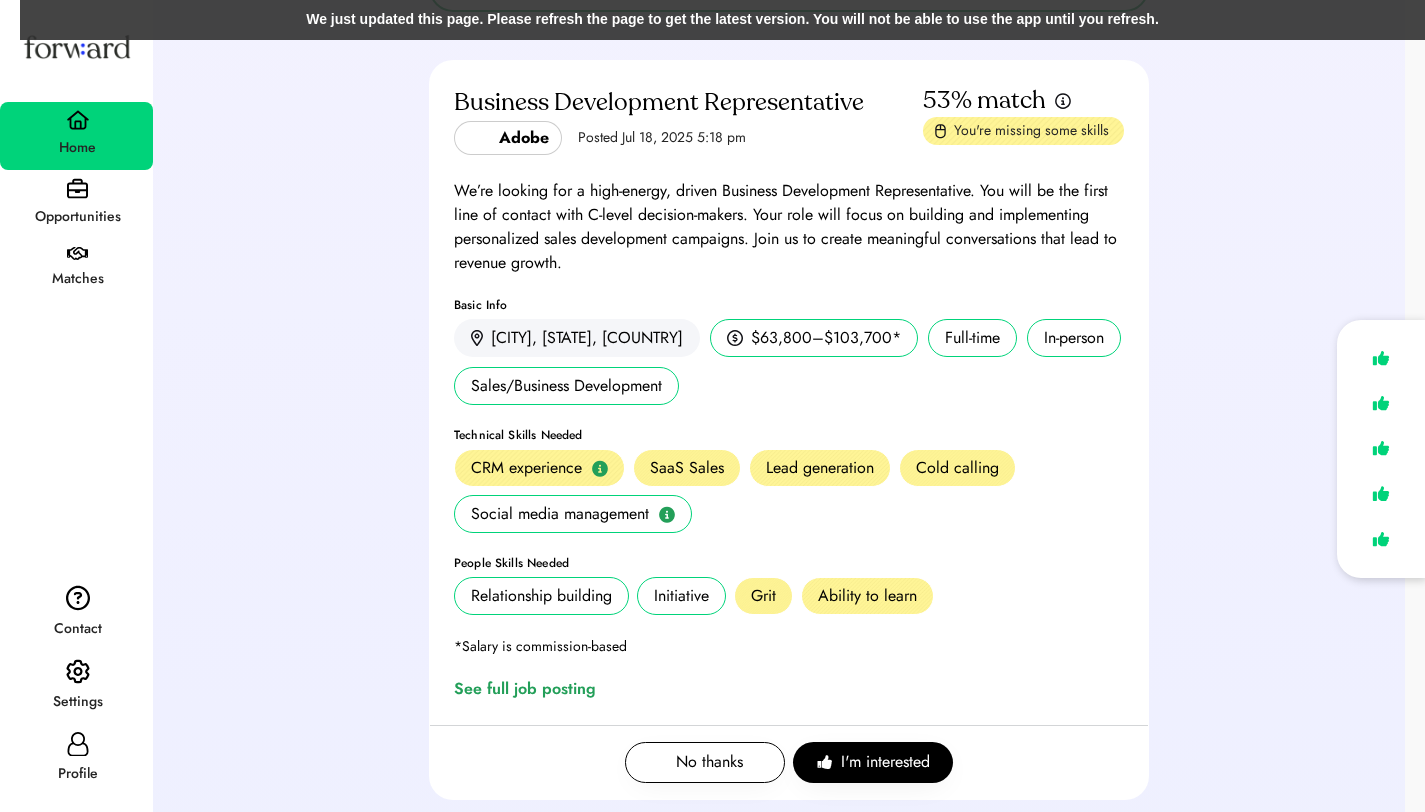 scroll, scrollTop: 2535, scrollLeft: 0, axis: vertical 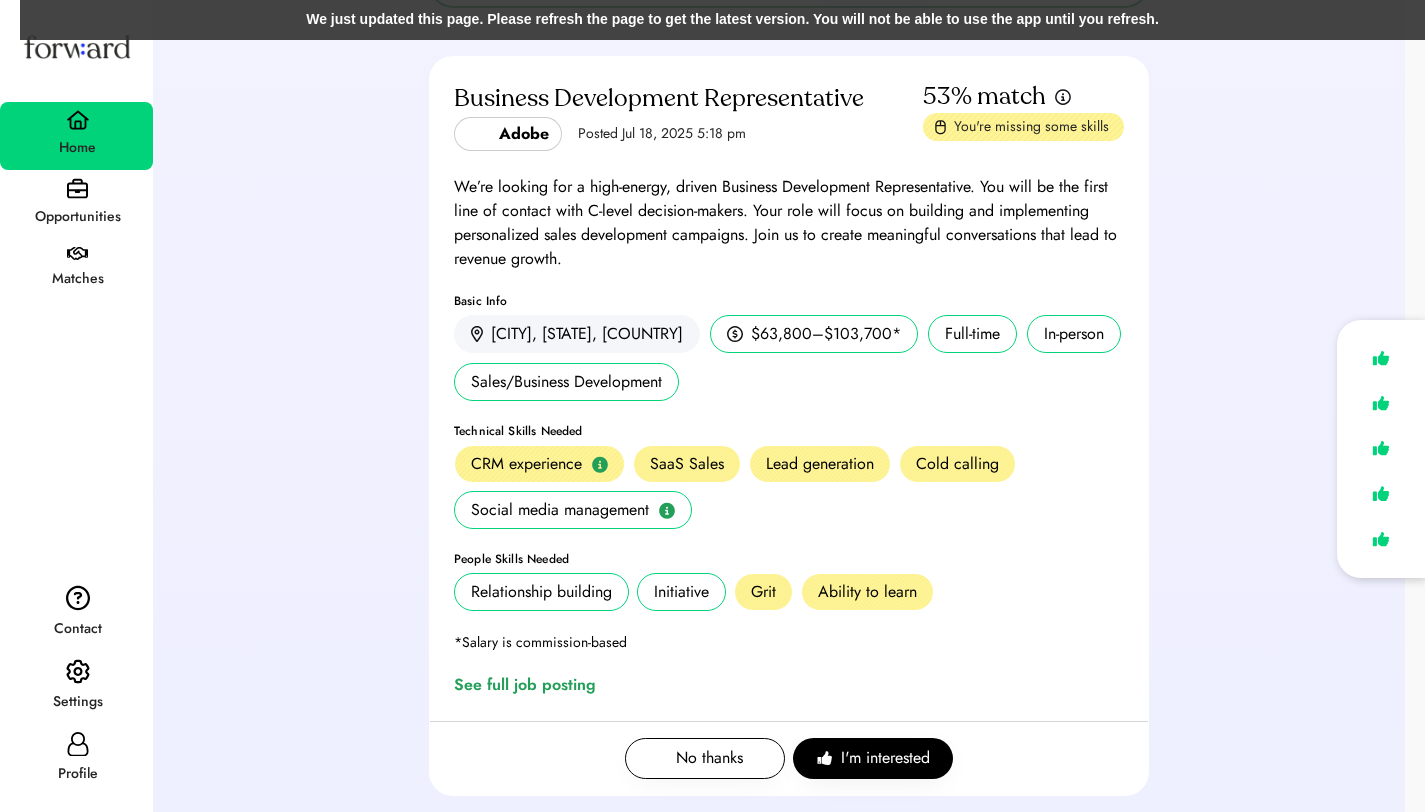 click on "We’re looking for a high-energy, driven Business Development Representative. You will be the first line of contact with C-level decision-makers. Your role will focus on building and implementing personalized sales development campaigns. Join us to create meaningful conversations that lead to revenue growth." at bounding box center [789, 223] 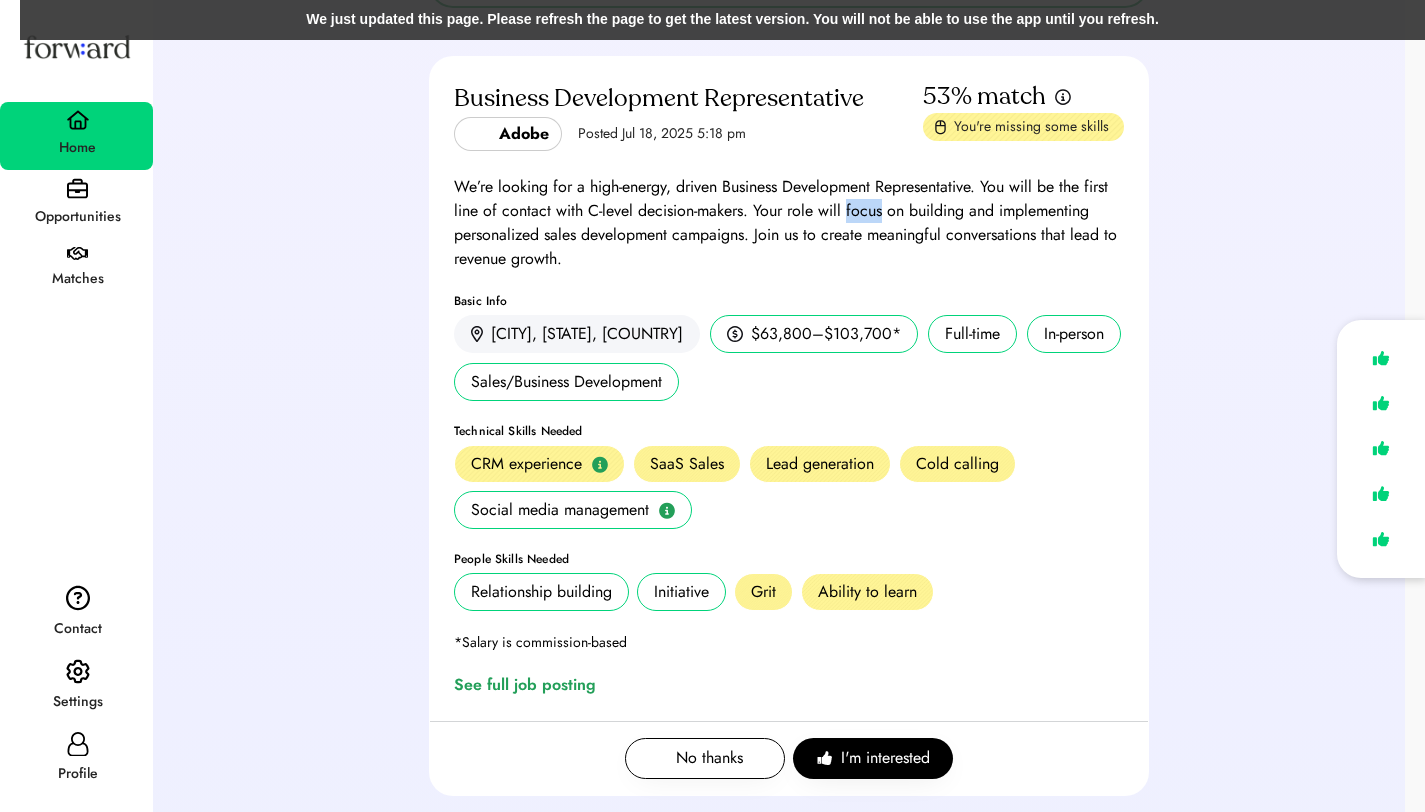 click on "We’re looking for a high-energy, driven Business Development Representative. You will be the first line of contact with C-level decision-makers. Your role will focus on building and implementing personalized sales development campaigns. Join us to create meaningful conversations that lead to revenue growth." at bounding box center [789, 223] 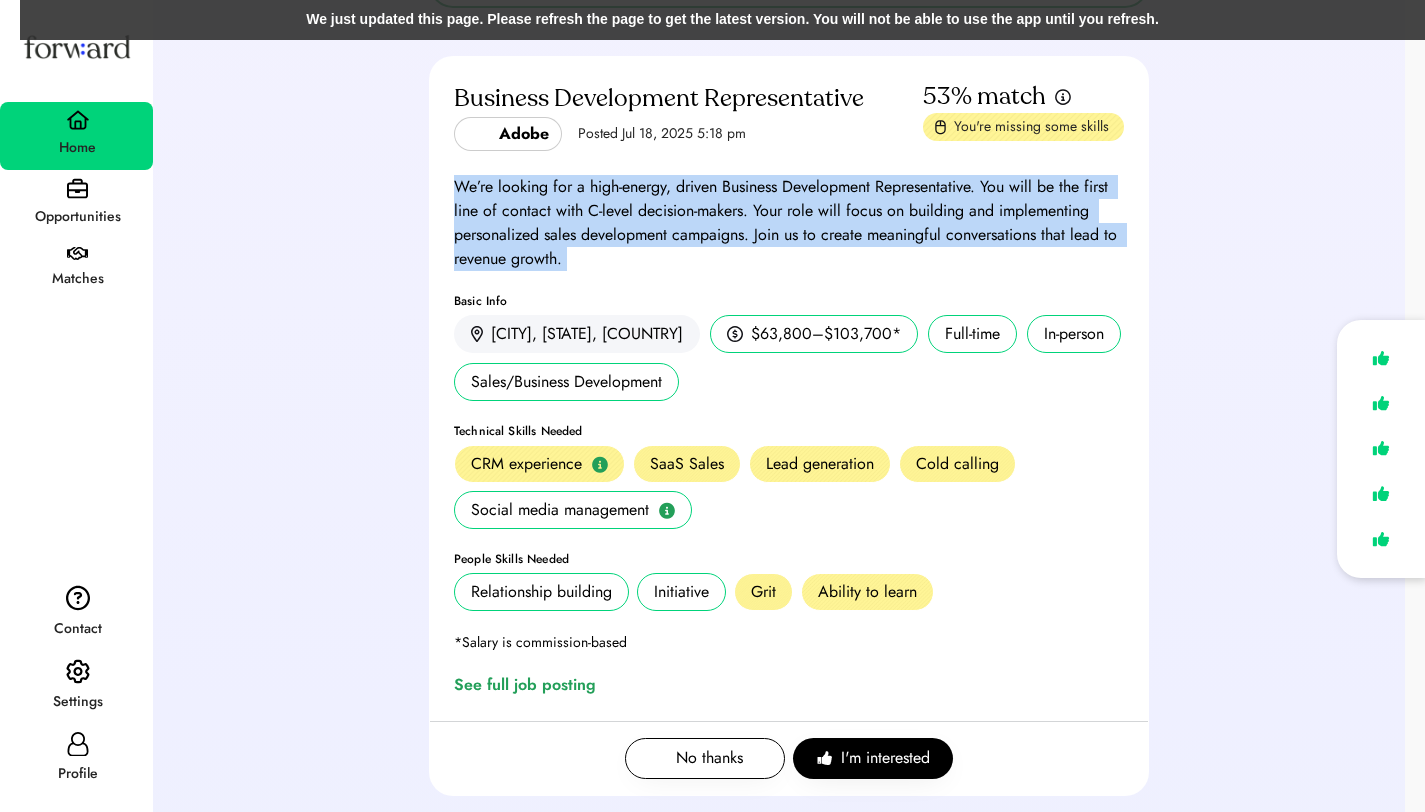 click on "Business Development Representative Adobe Posted Jul 18, 2025 5:18 pm 53% match You're missing some skills We’re looking for a high-energy, driven Business Development Representative. You will be the first line of contact with C-level decision-makers. Your role will focus on building and implementing personalized sales development campaigns. Join us to create meaningful conversations that lead to revenue growth. Basic Info [CITY], [STATE], [COUNTRY] $63,800–$103,700 * Full-time In-person Sales/Business Development Technical Skills Needed CRM experience SaaS Sales Lead generation Cold calling Social media management People Skills Needed Relationship building Initiative Grit Ability to learn *Salary is commission-based See full job posting No thanks I'm interested" at bounding box center [789, 437] 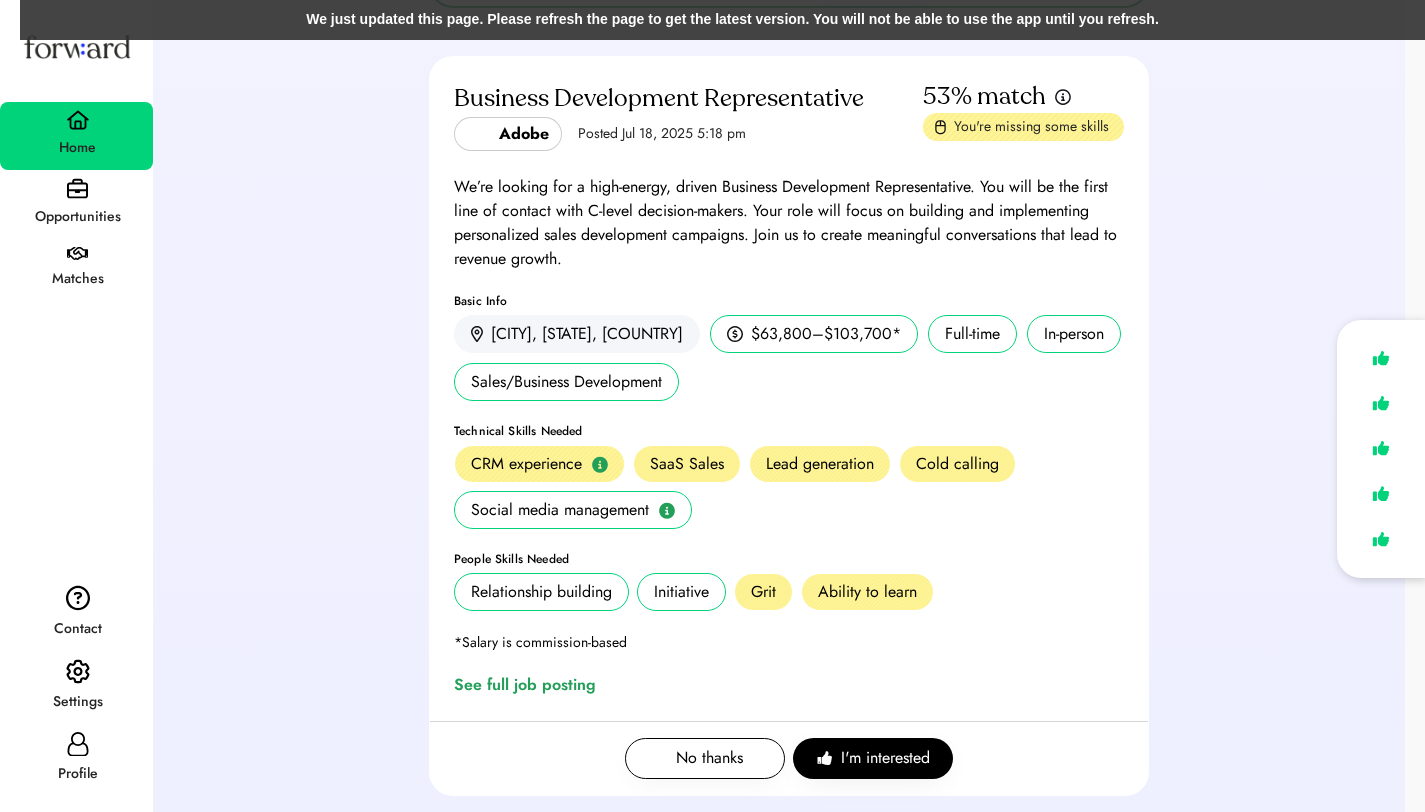 click on "We’re looking for a high-energy, driven Business Development Representative. You will be the first line of contact with C-level decision-makers. Your role will focus on building and implementing personalized sales development campaigns. Join us to create meaningful conversations that lead to revenue growth." at bounding box center (789, 223) 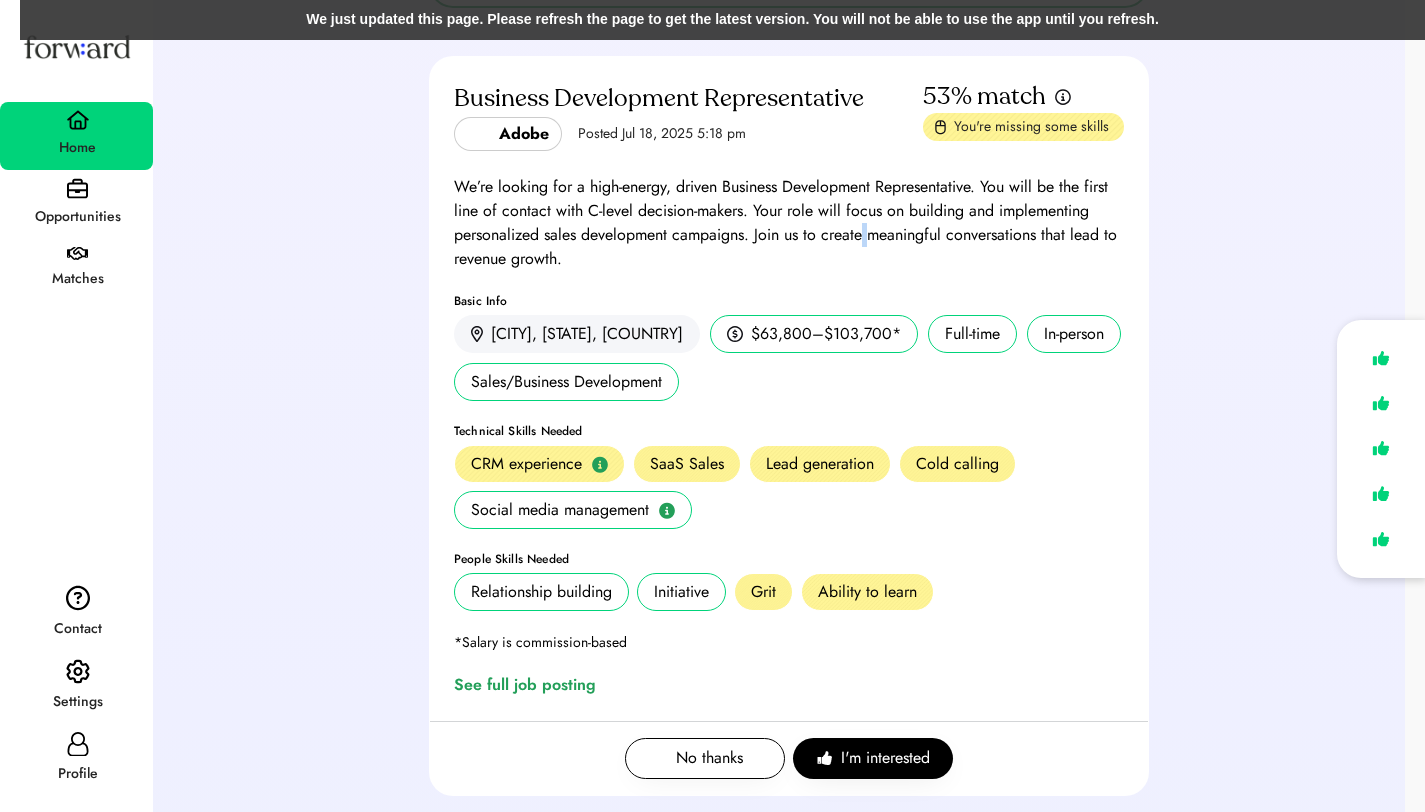 click on "We’re looking for a high-energy, driven Business Development Representative. You will be the first line of contact with C-level decision-makers. Your role will focus on building and implementing personalized sales development campaigns. Join us to create meaningful conversations that lead to revenue growth." at bounding box center [789, 223] 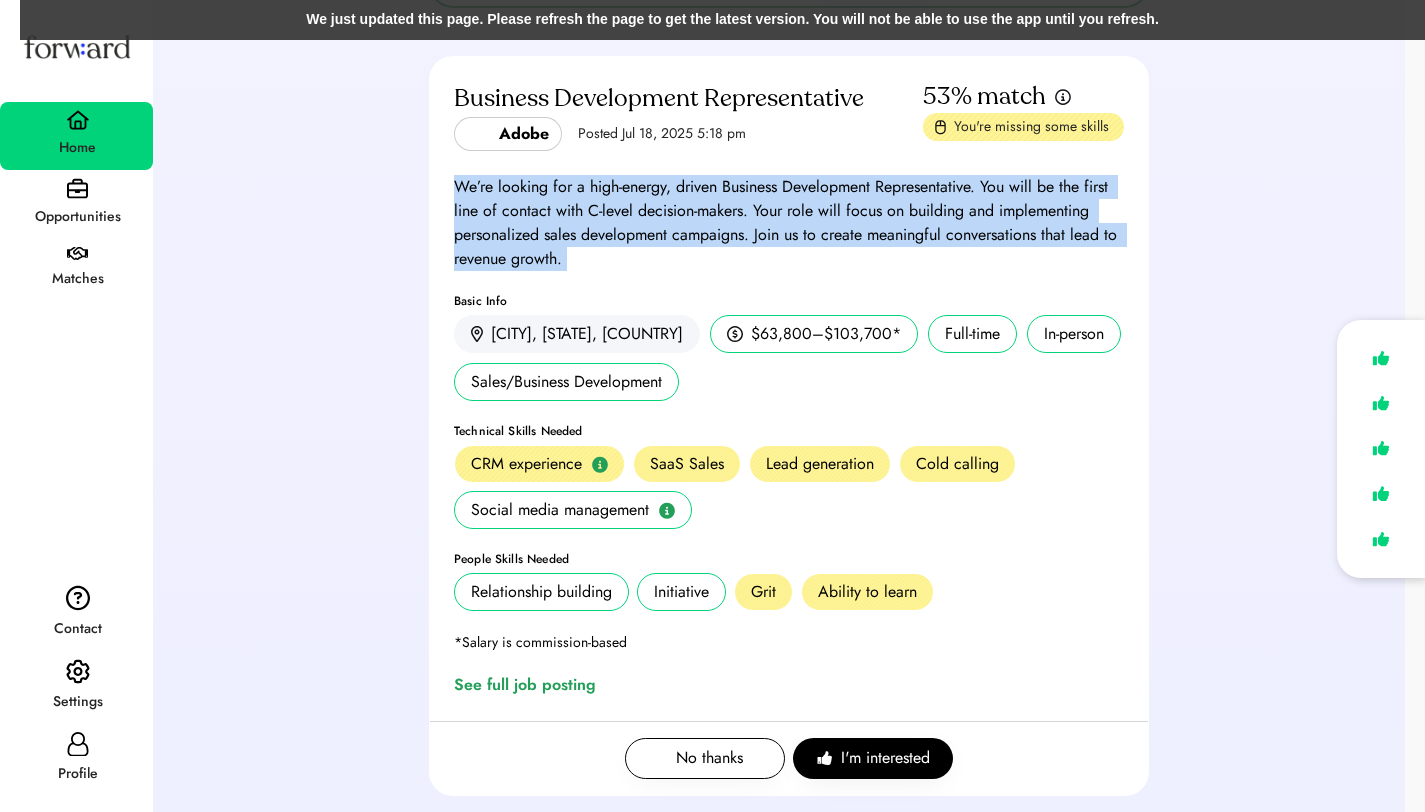 click on "Business Development Representative Adobe Posted Jul 18, 2025 5:18 pm 53% match You're missing some skills We’re looking for a high-energy, driven Business Development Representative. You will be the first line of contact with C-level decision-makers. Your role will focus on building and implementing personalized sales development campaigns. Join us to create meaningful conversations that lead to revenue growth. Basic Info [CITY], [STATE], [COUNTRY] $63,800–$103,700 * Full-time In-person Sales/Business Development Technical Skills Needed CRM experience SaaS Sales Lead generation Cold calling Social media management People Skills Needed Relationship building Initiative Grit Ability to learn *Salary is commission-based See full job posting" at bounding box center (789, 389) 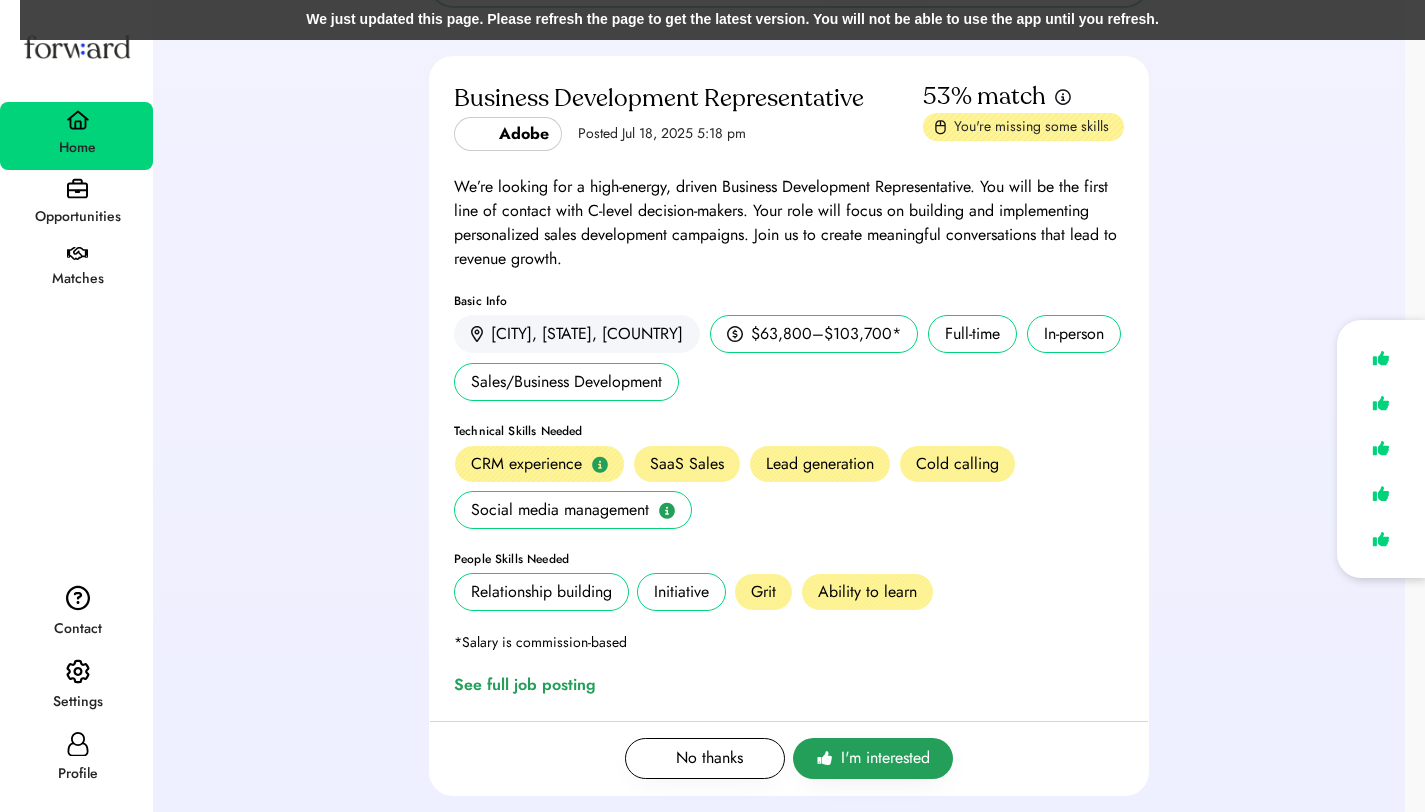click on "I'm interested" at bounding box center (885, 758) 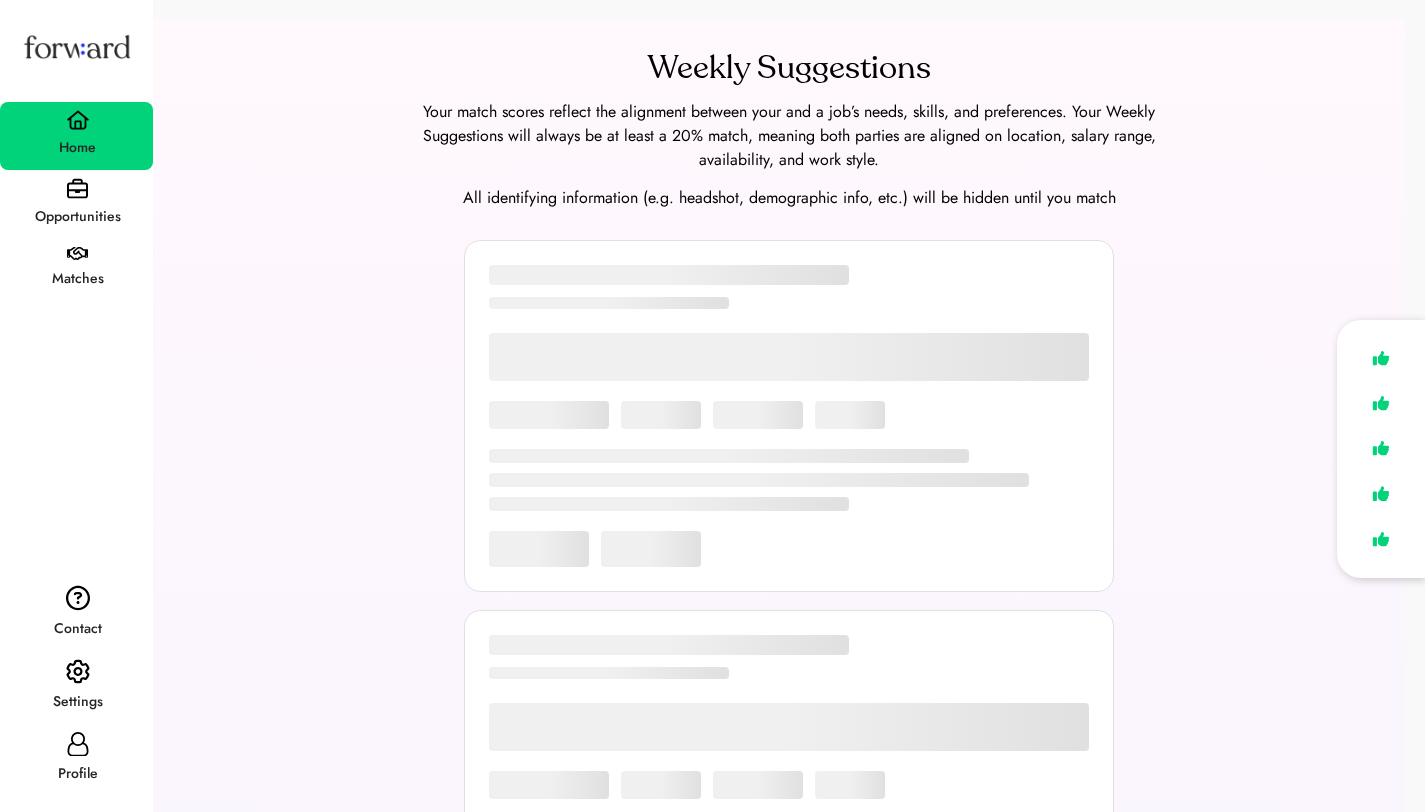 scroll, scrollTop: 0, scrollLeft: 0, axis: both 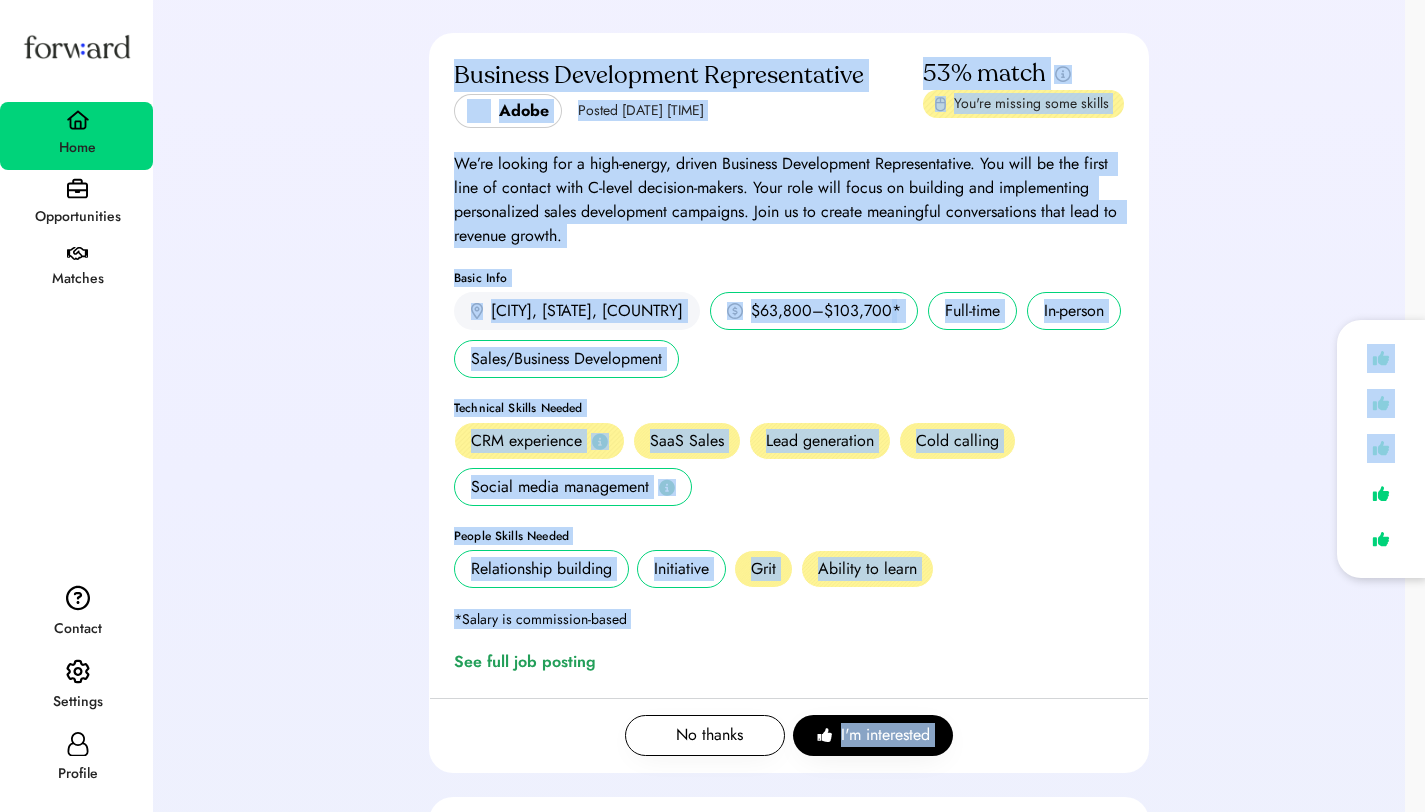 drag, startPoint x: 1439, startPoint y: 61, endPoint x: 1361, endPoint y: 476, distance: 422.2665 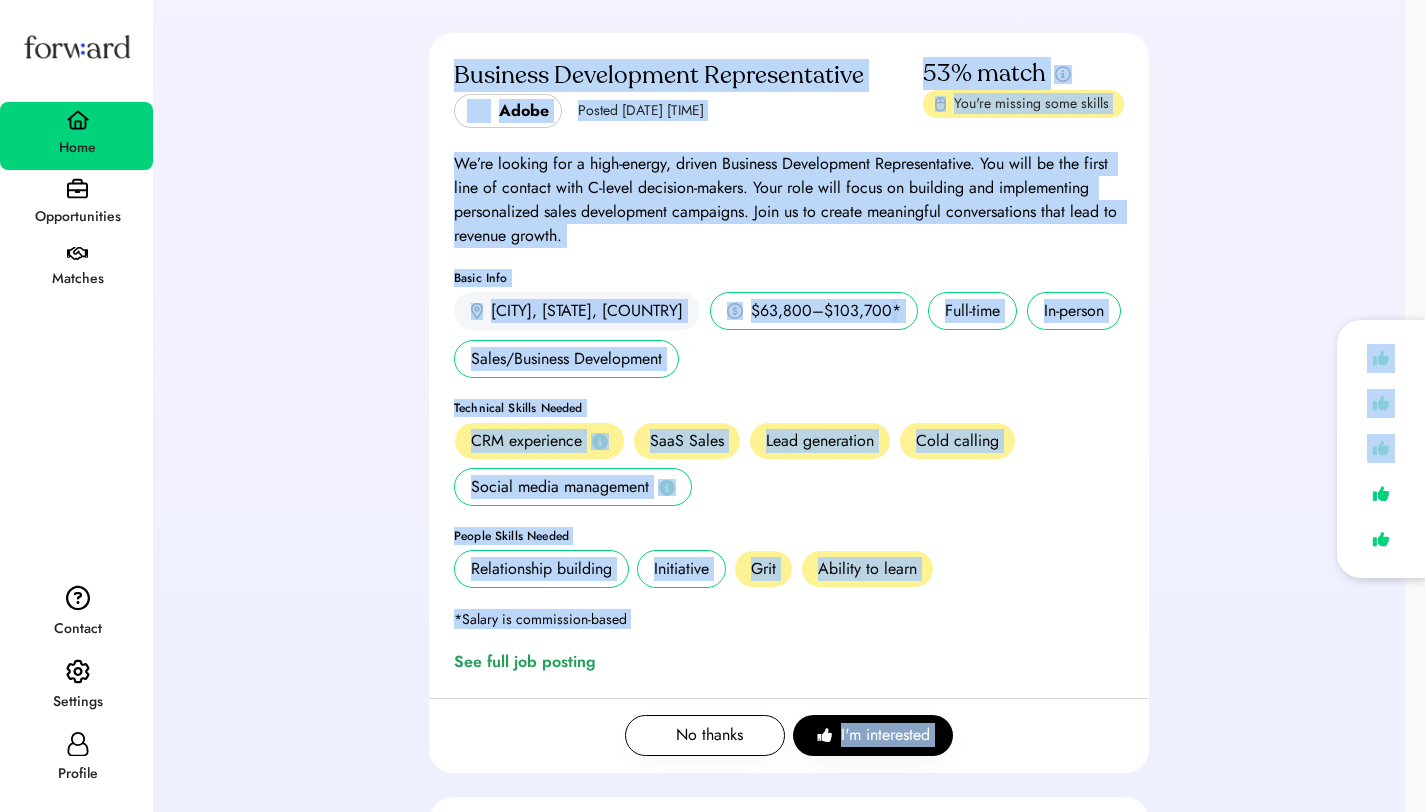 click on "Business Development Representative Adobe Posted Jul 18, 2025 5:18 pm 53% match You're missing some skills We’re looking for a high-energy, driven Business Development Representative. You will be the first line of contact with C-level decision-makers. Your role will focus on building and implementing personalized sales development campaigns. Join us to create meaningful conversations that lead to revenue growth. Basic Info Austin, TX, USA $63,800–$103,700 * Full-time In-person Sales/Business Development Technical Skills Needed CRM experience SaaS Sales Lead generation Cold calling Social media management People Skills Needed Relationship building Initiative Grit Ability to learn *Salary is commission-based See full job posting No thanks I'm interested" at bounding box center (789, 414) 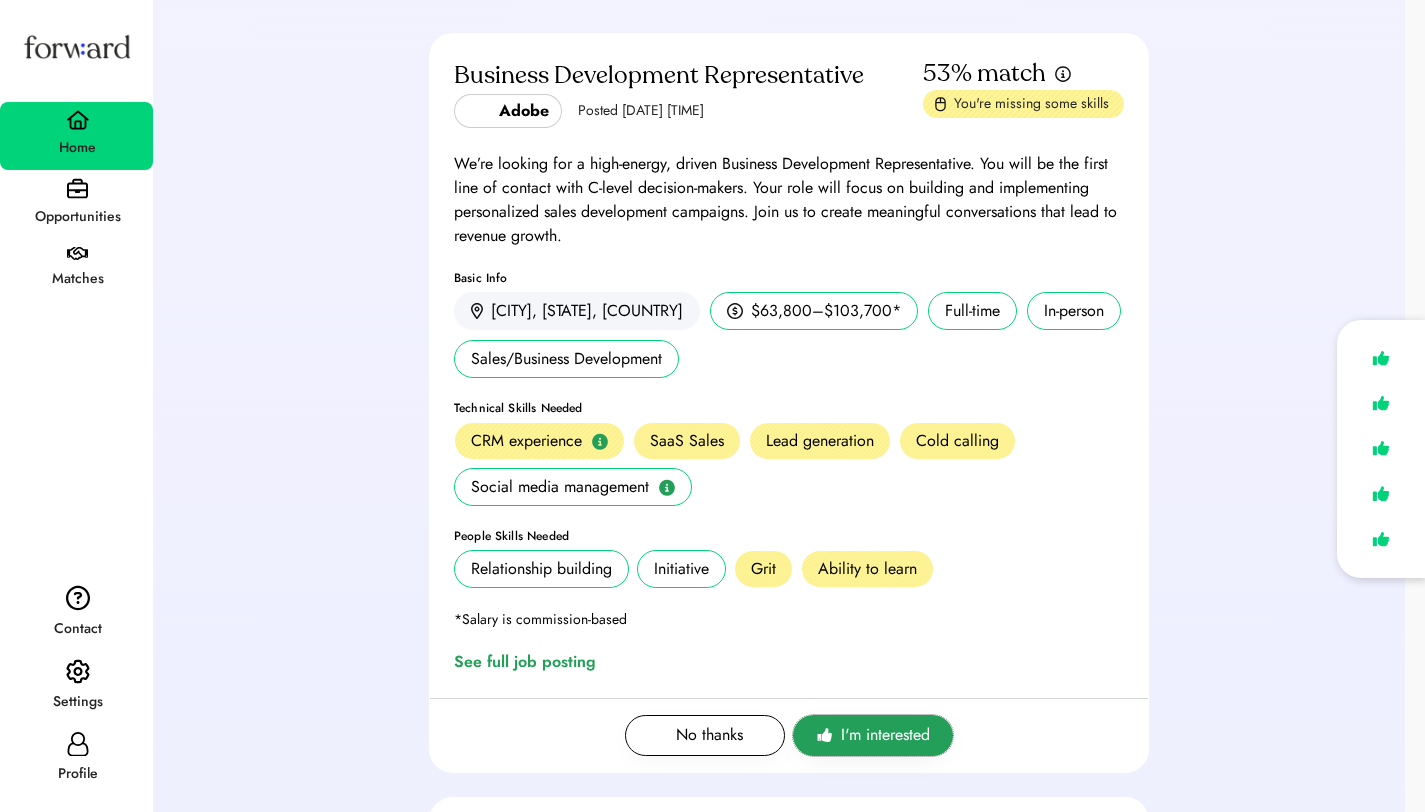 click on "I'm interested" at bounding box center (885, 735) 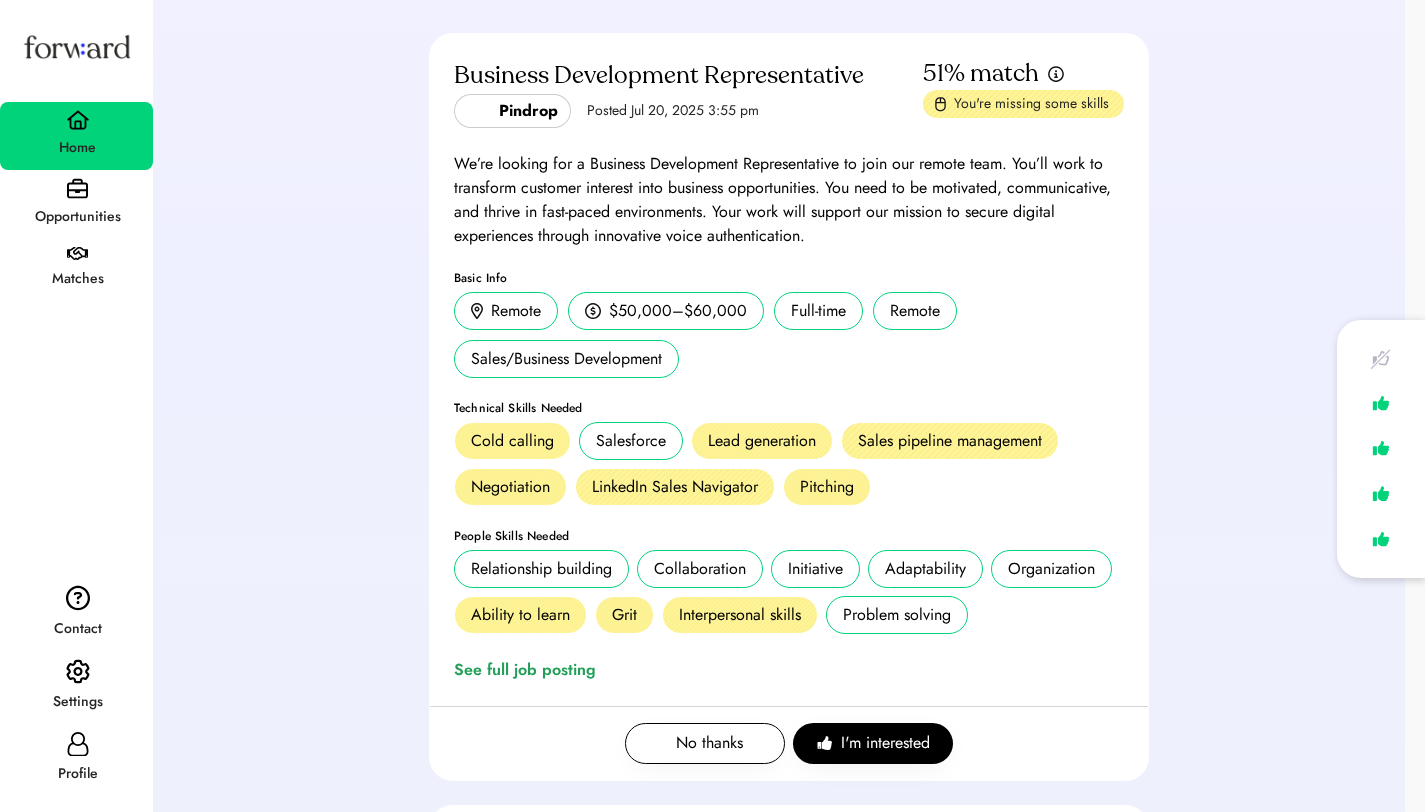 click on "We’re looking for a Business Development Representative to join our remote team. You’ll work to transform customer interest into business opportunities. You need to be motivated, communicative, and thrive in fast-paced environments. Your work will support our mission to secure digital experiences through innovative voice authentication." at bounding box center (789, 200) 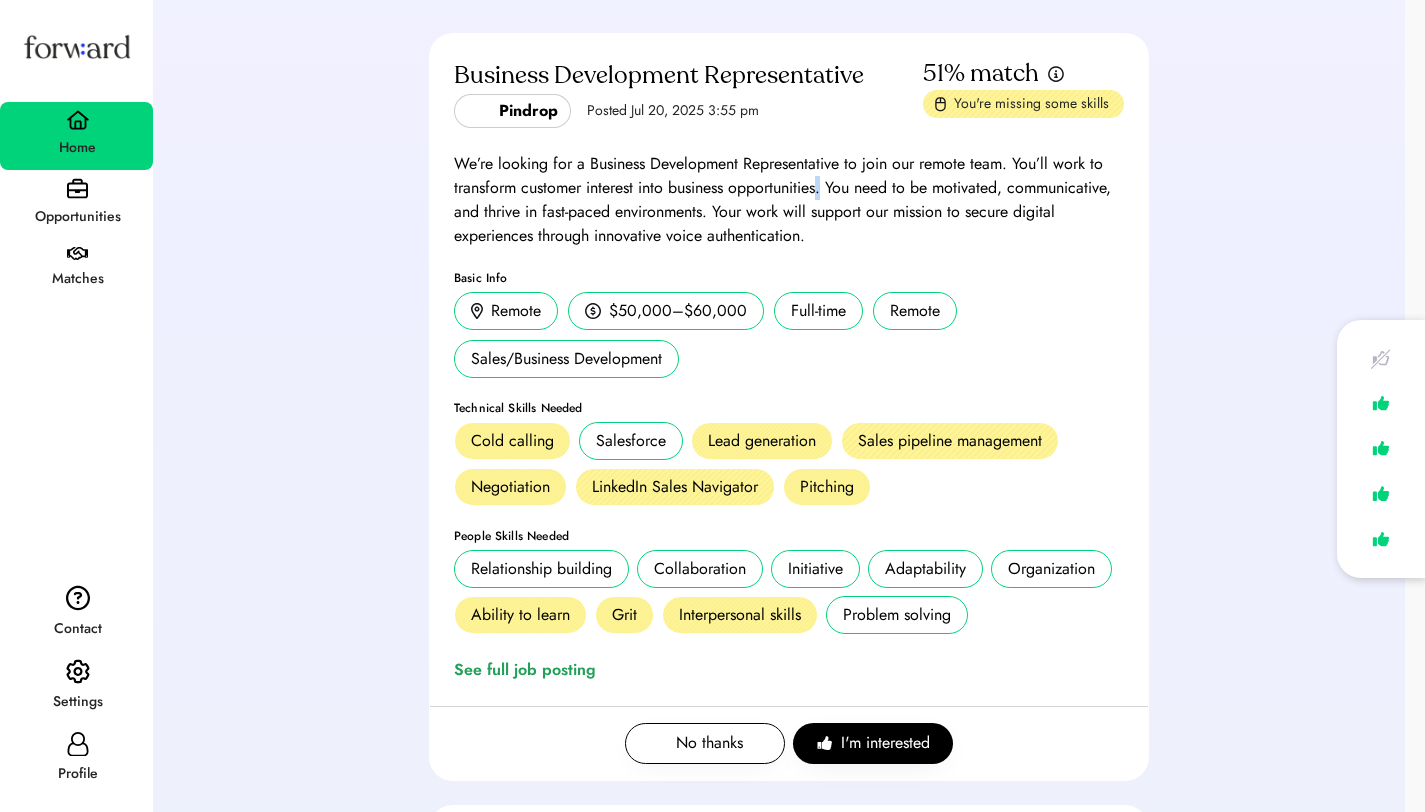 click on "We’re looking for a Business Development Representative to join our remote team. You’ll work to transform customer interest into business opportunities. You need to be motivated, communicative, and thrive in fast-paced environments. Your work will support our mission to secure digital experiences through innovative voice authentication." at bounding box center [789, 200] 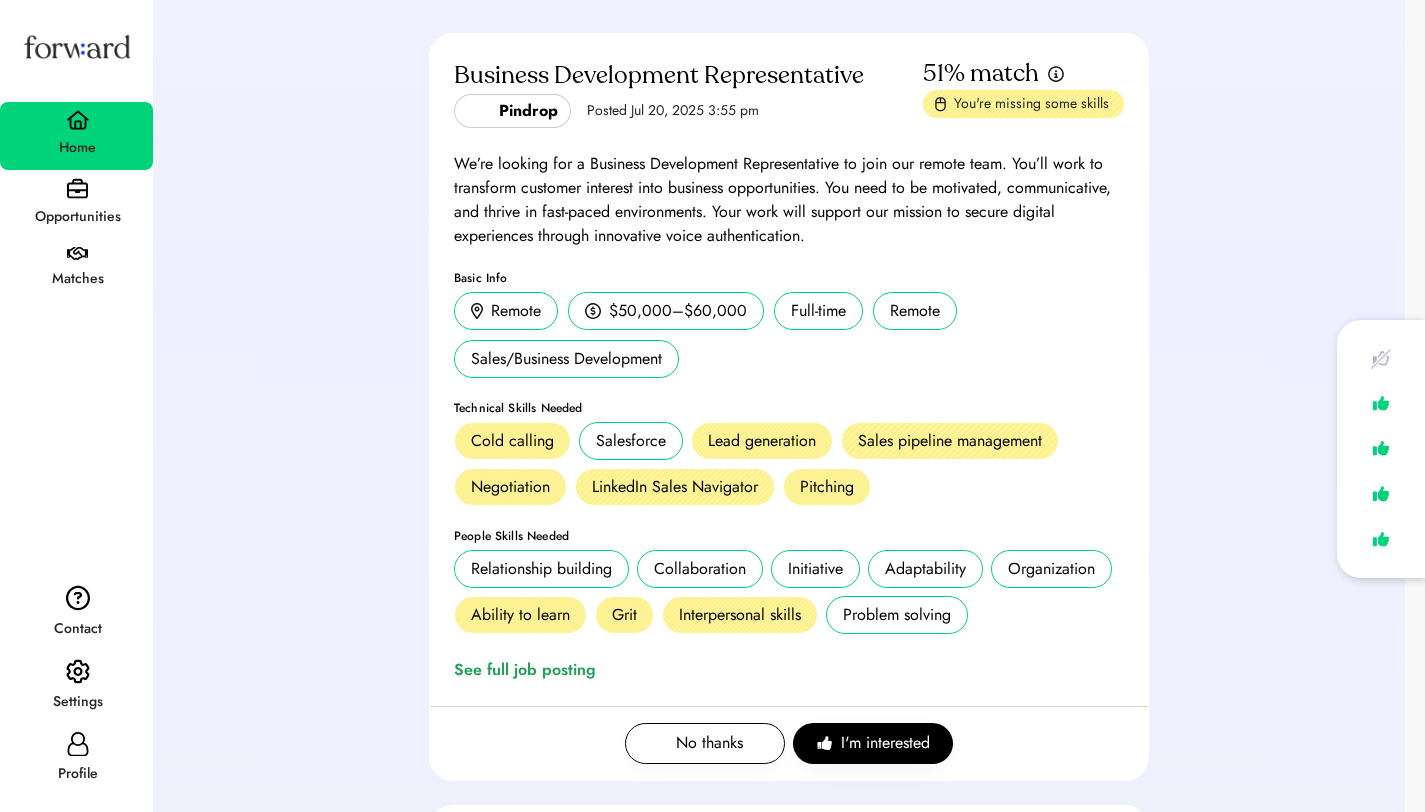 click on "Opportunities" at bounding box center [77, 217] 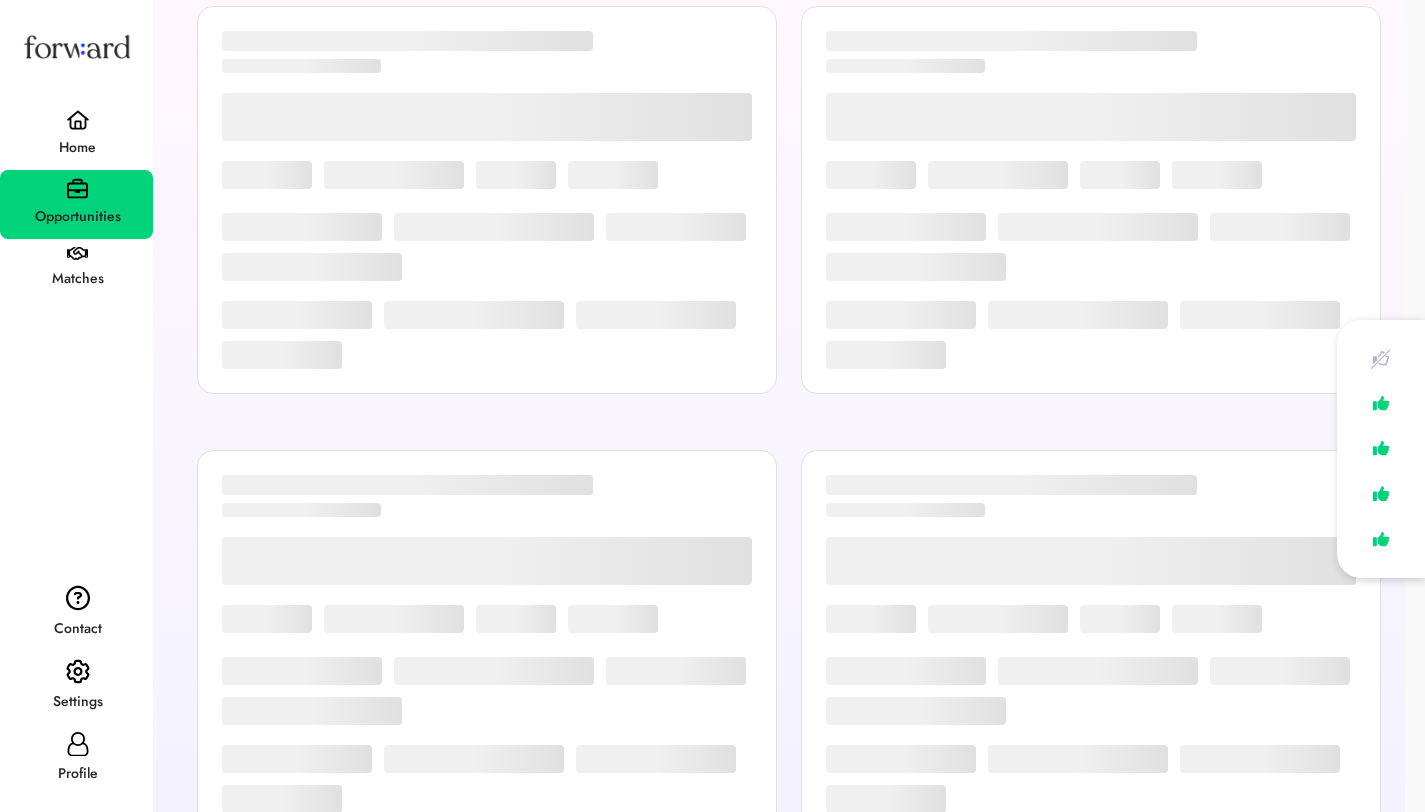scroll, scrollTop: 20, scrollLeft: 0, axis: vertical 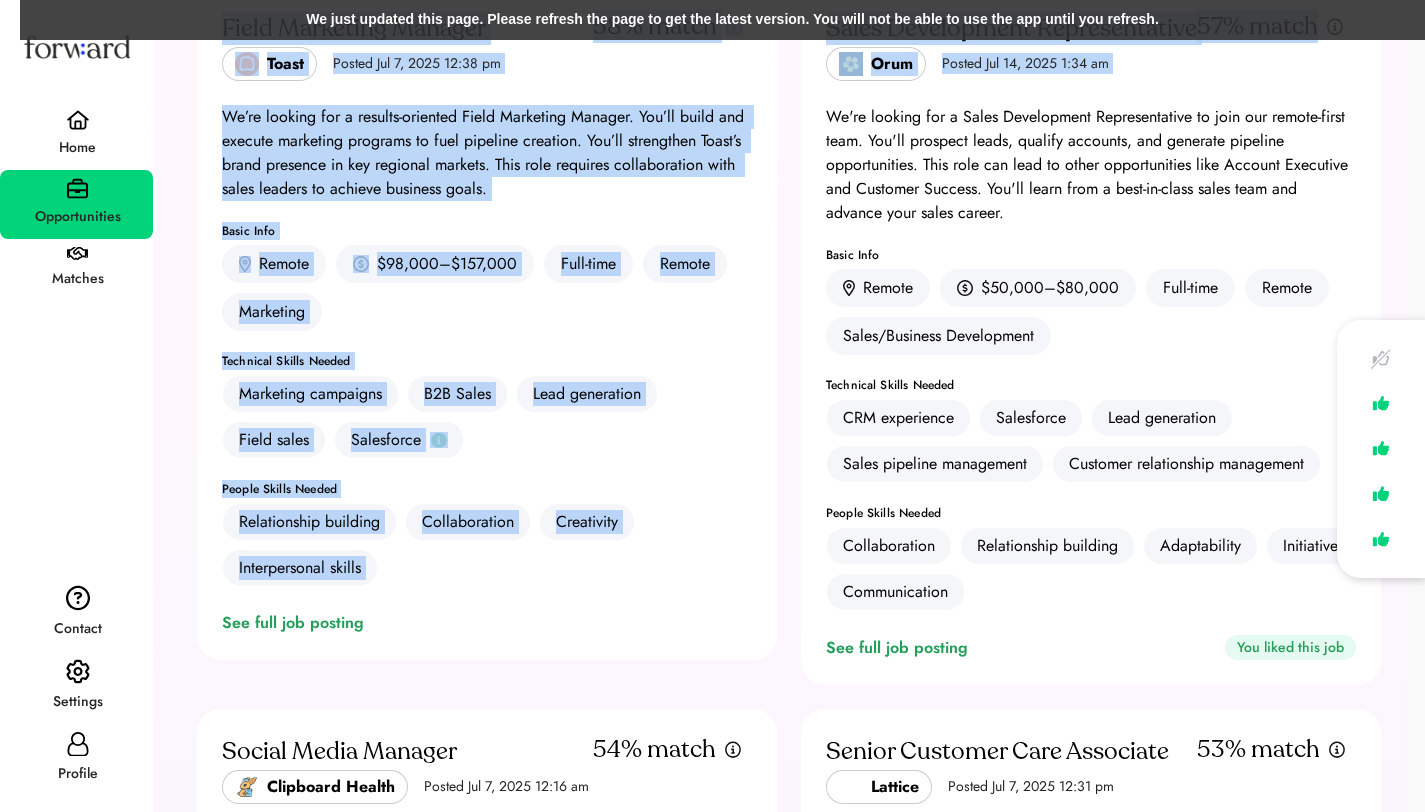 drag, startPoint x: 1439, startPoint y: 41, endPoint x: 1439, endPoint y: 58, distance: 17 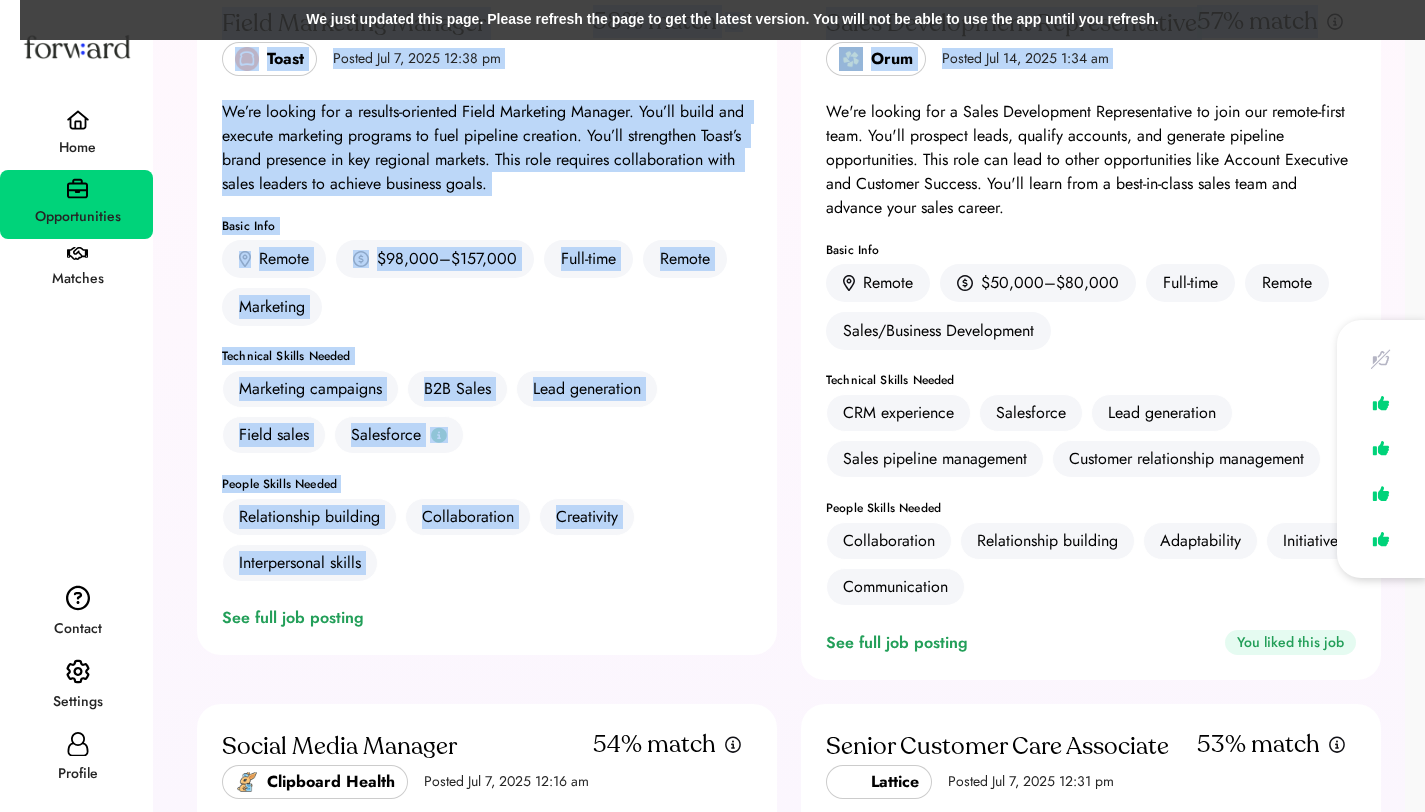 click on "Field Marketing Manager Toast Posted Jul 7, 2025 12:38 pm 58% match We’re looking for a results-oriented Field Marketing Manager. You’ll build and execute marketing programs to fuel pipeline creation. You’ll strengthen Toast’s brand presence in key regional markets. This role requires collaboration with sales leaders to achieve business goals. Basic Info Remote $98,000–$157,000 Full-time Remote Marketing Technical Skills Needed Marketing campaigns B2B Sales Lead generation Field sales Salesforce People Skills Needed Relationship building Collaboration Creativity Interpersonal skills See full job posting" at bounding box center (487, 318) 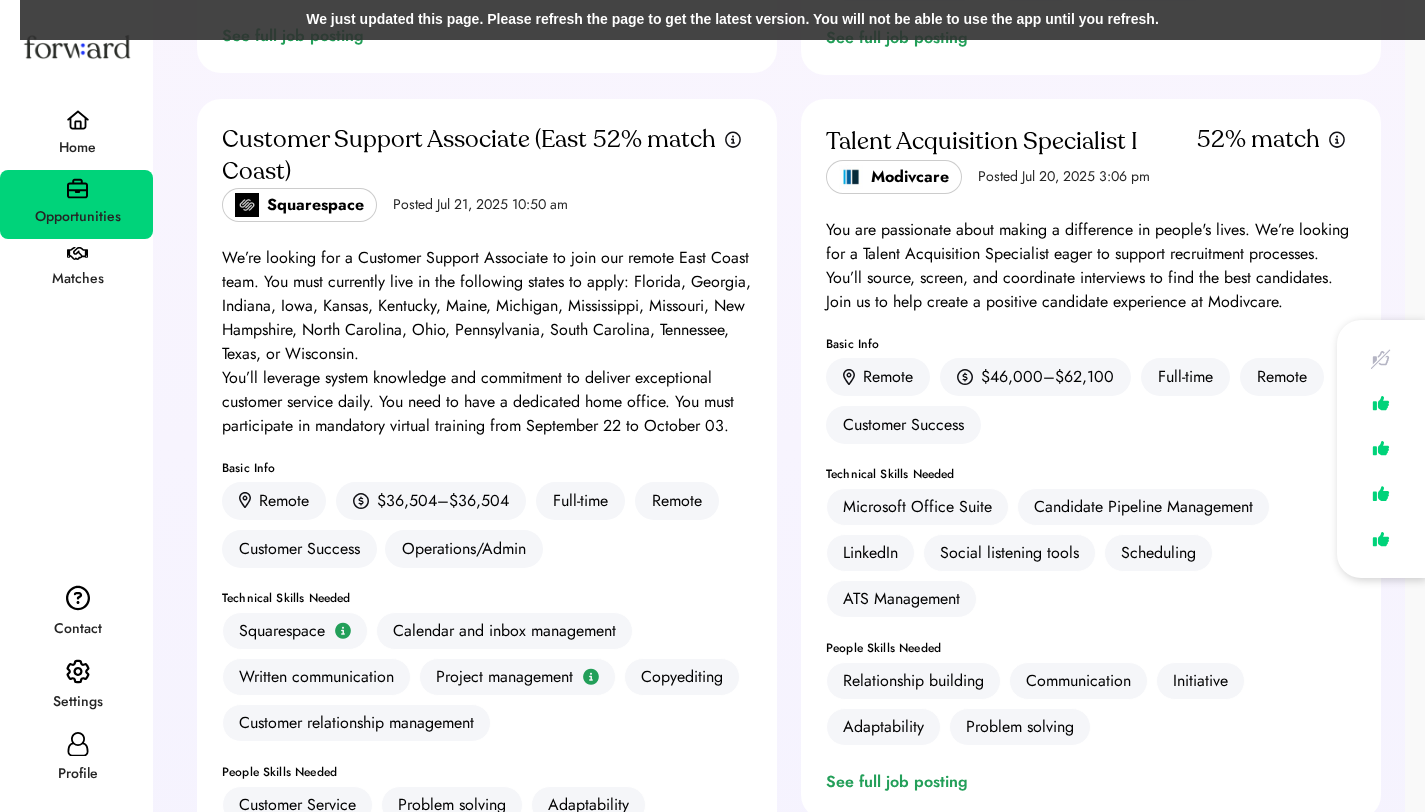 scroll, scrollTop: 1541, scrollLeft: 0, axis: vertical 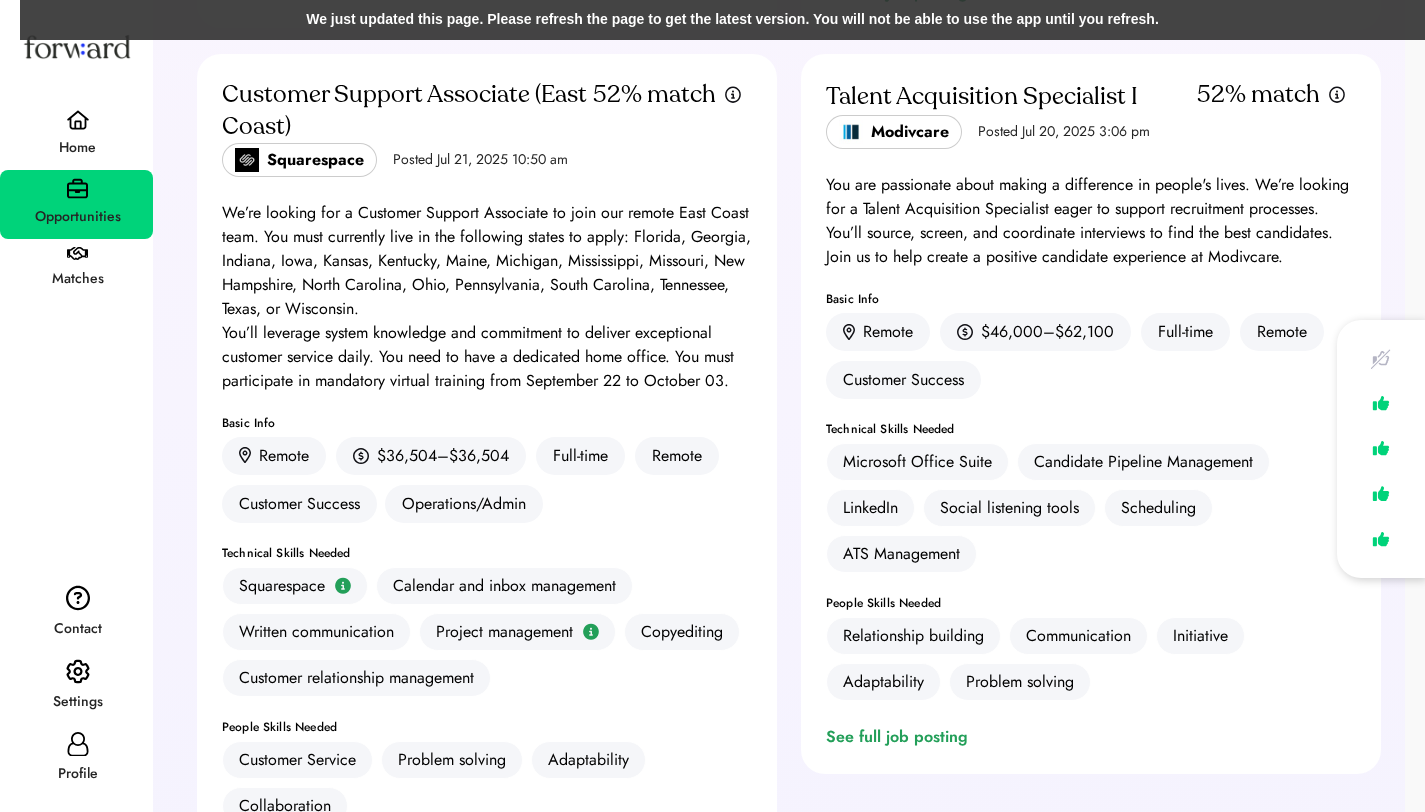 click on "You are passionate about making a difference in people's lives. We’re looking for a Talent Acquisition Specialist eager to support recruitment processes. You’ll source, screen, and coordinate interviews to find the best candidates. Join us to help create a positive candidate experience at Modivcare." at bounding box center (1091, 221) 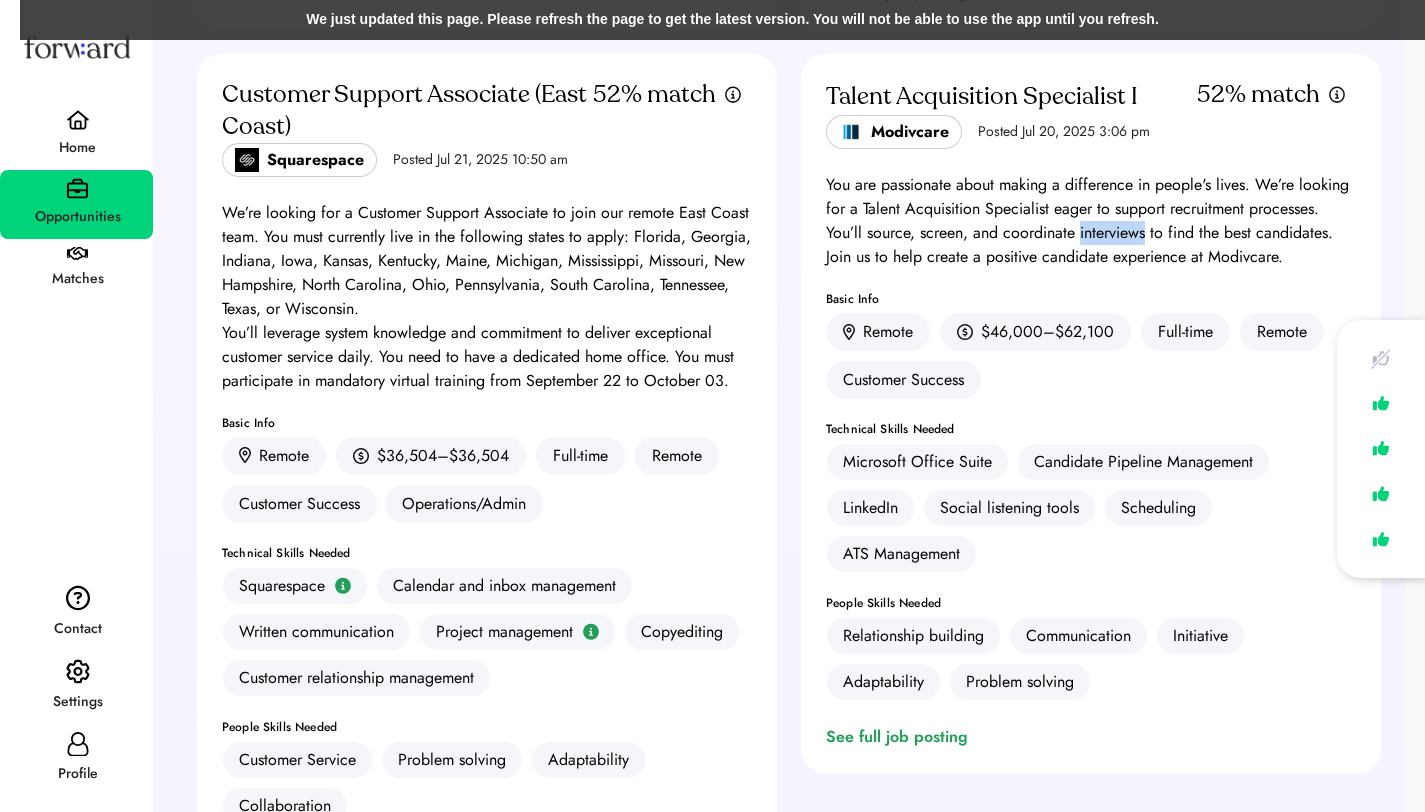 click on "You are passionate about making a difference in people's lives. We’re looking for a Talent Acquisition Specialist eager to support recruitment processes. You’ll source, screen, and coordinate interviews to find the best candidates. Join us to help create a positive candidate experience at Modivcare." at bounding box center [1091, 221] 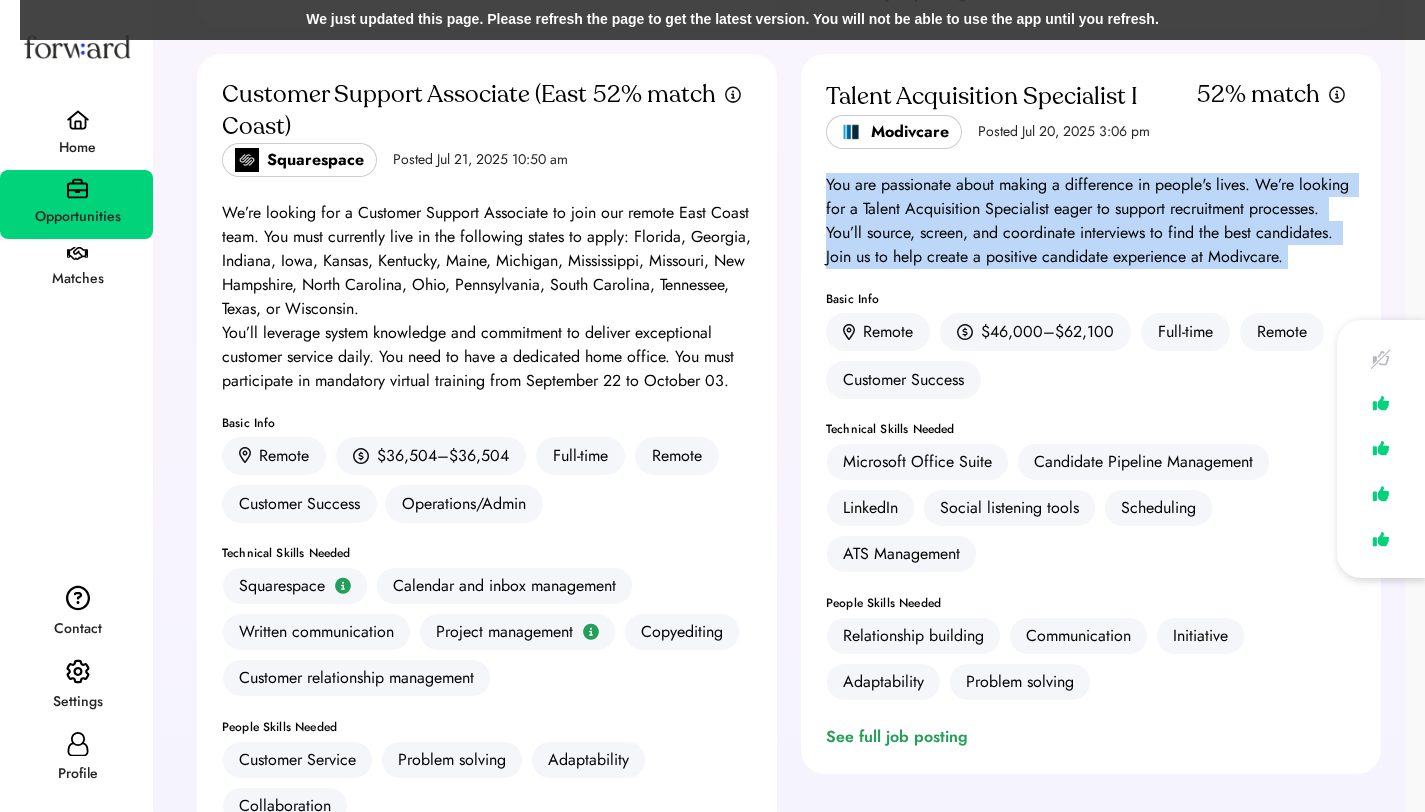 click on "You are passionate about making a difference in people's lives. We’re looking for a Talent Acquisition Specialist eager to support recruitment processes. You’ll source, screen, and coordinate interviews to find the best candidates. Join us to help create a positive candidate experience at Modivcare." at bounding box center (1091, 221) 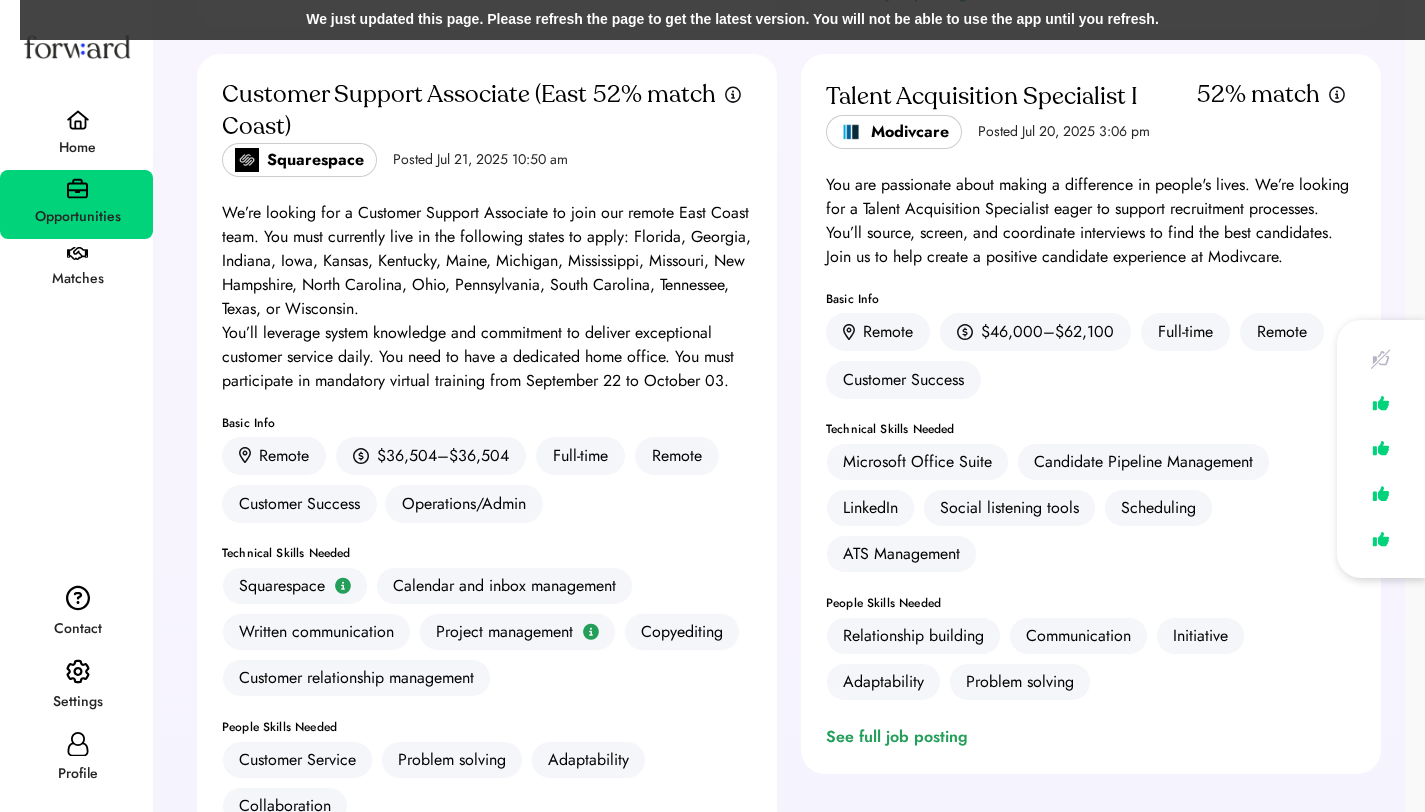 click on "You are passionate about making a difference in people's lives. We’re looking for a Talent Acquisition Specialist eager to support recruitment processes. You’ll source, screen, and coordinate interviews to find the best candidates. Join us to help create a positive candidate experience at Modivcare." at bounding box center (1091, 221) 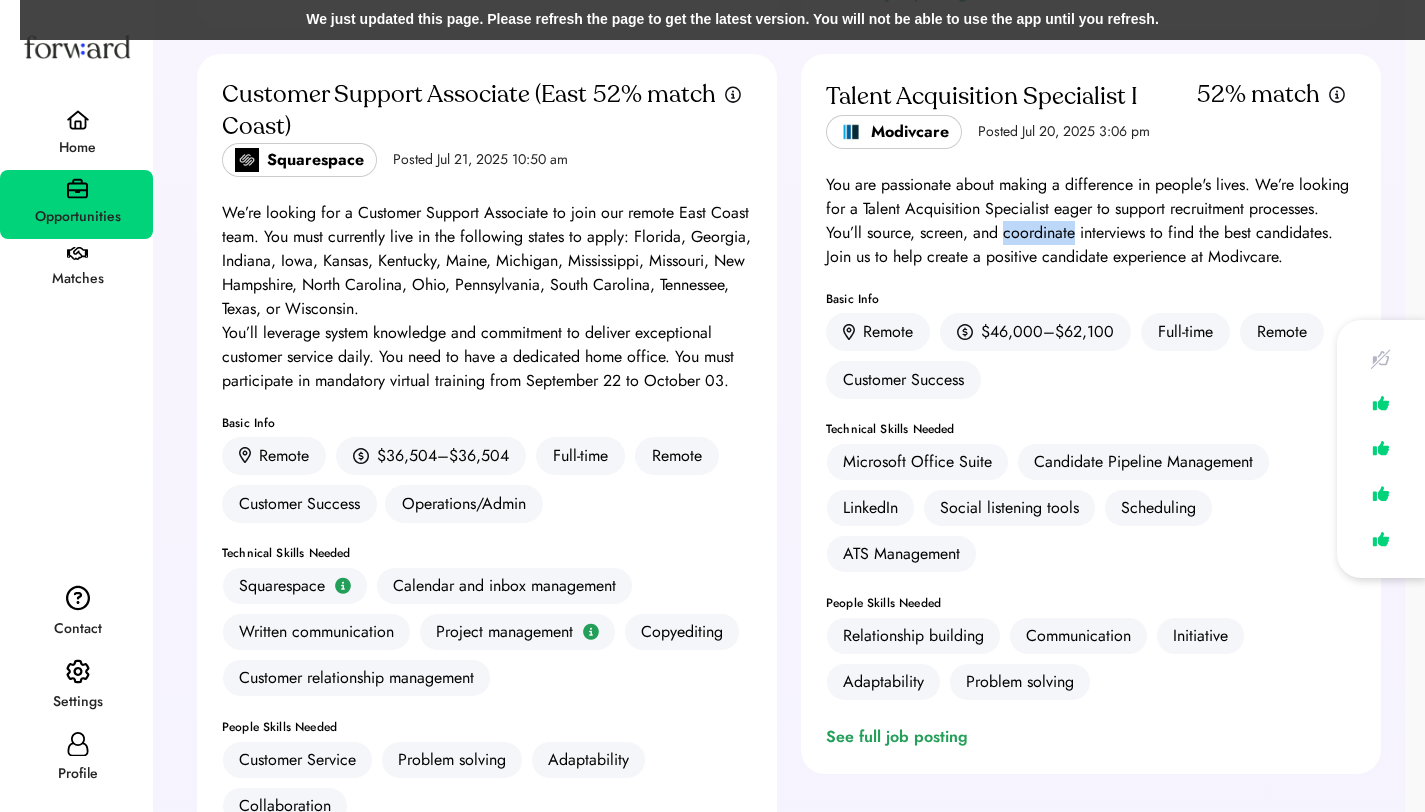 click on "You are passionate about making a difference in people's lives. We’re looking for a Talent Acquisition Specialist eager to support recruitment processes. You’ll source, screen, and coordinate interviews to find the best candidates. Join us to help create a positive candidate experience at Modivcare." at bounding box center [1091, 221] 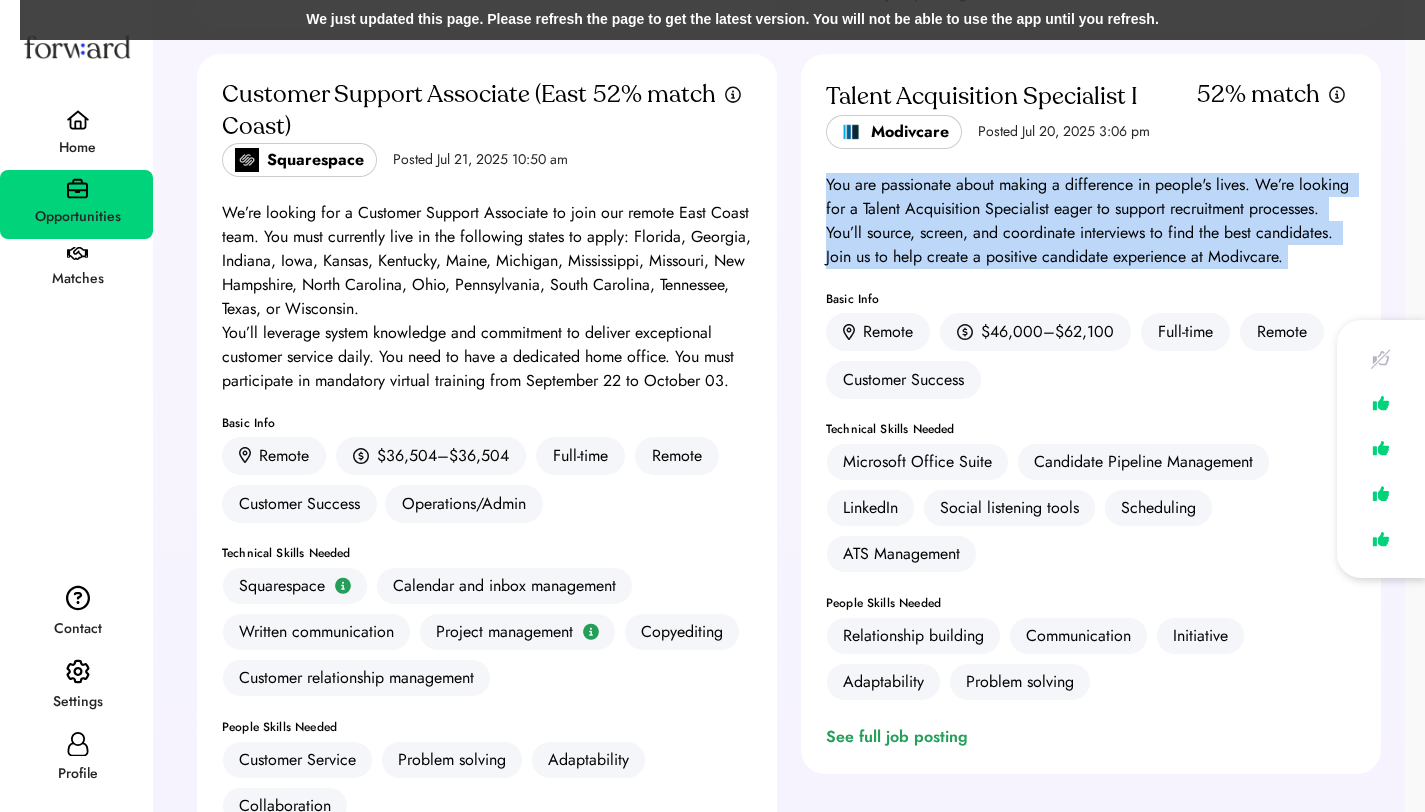 click on "Basic Info Remote $46,000–$62,100 Full-time Remote Customer Success" at bounding box center (1091, 346) 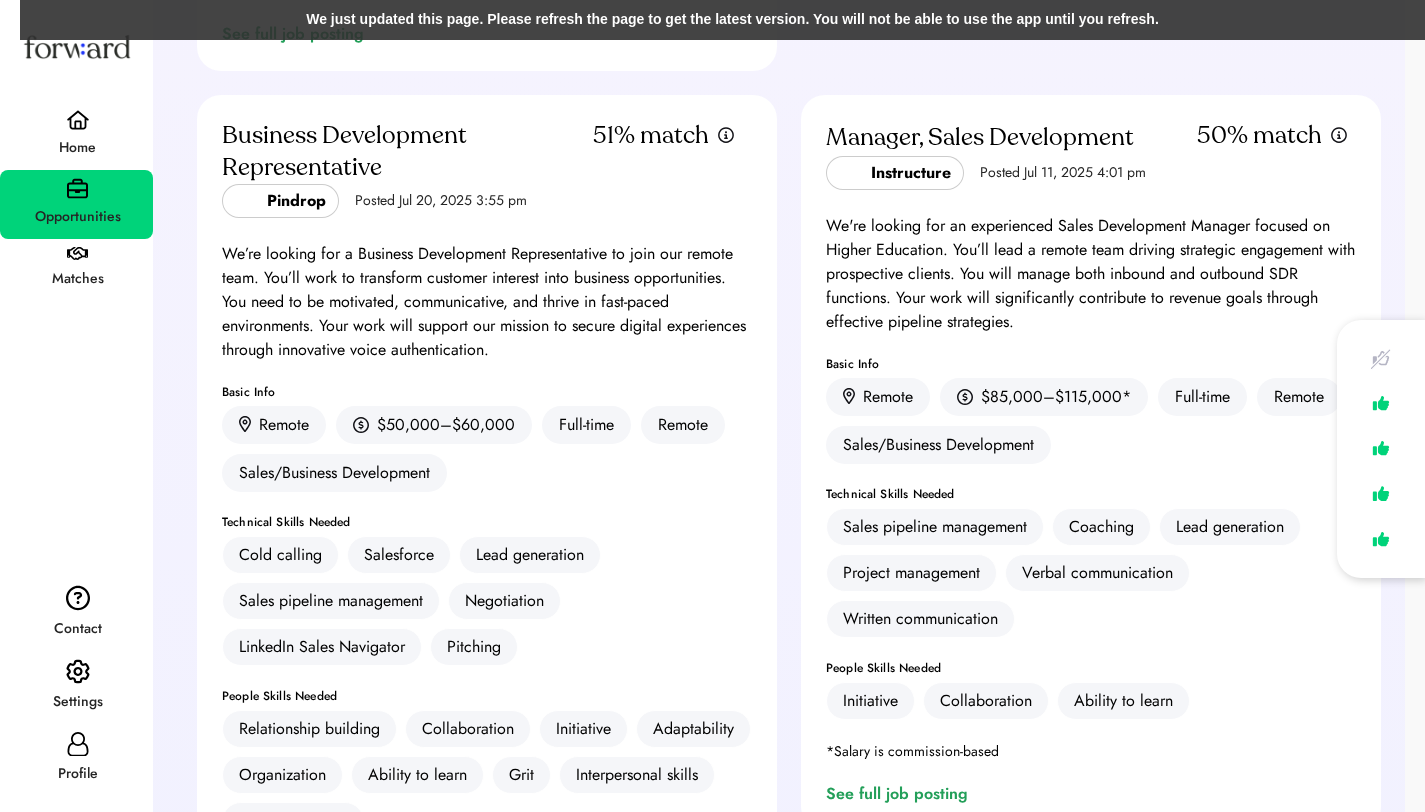 scroll, scrollTop: 2413, scrollLeft: 0, axis: vertical 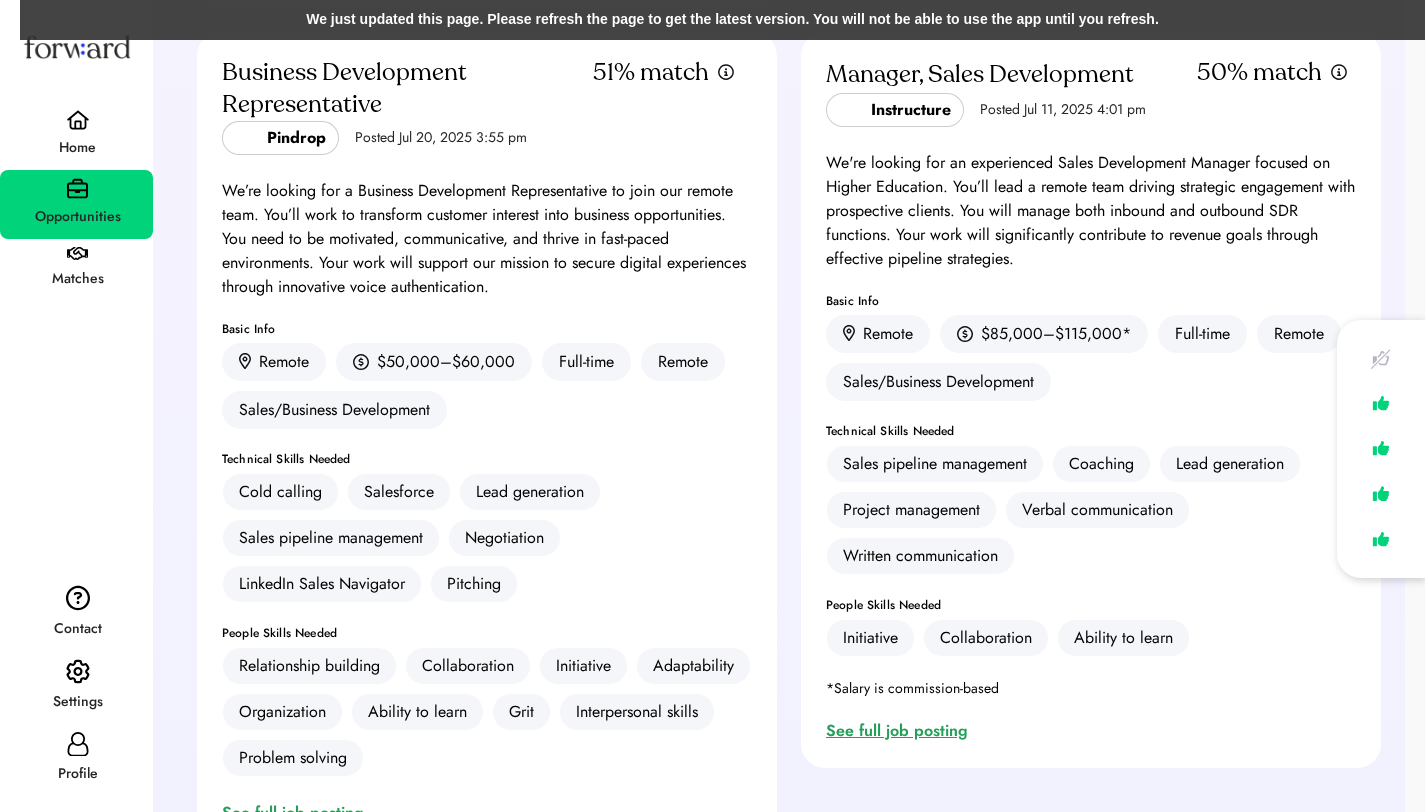 click on "See full job posting" at bounding box center (901, 731) 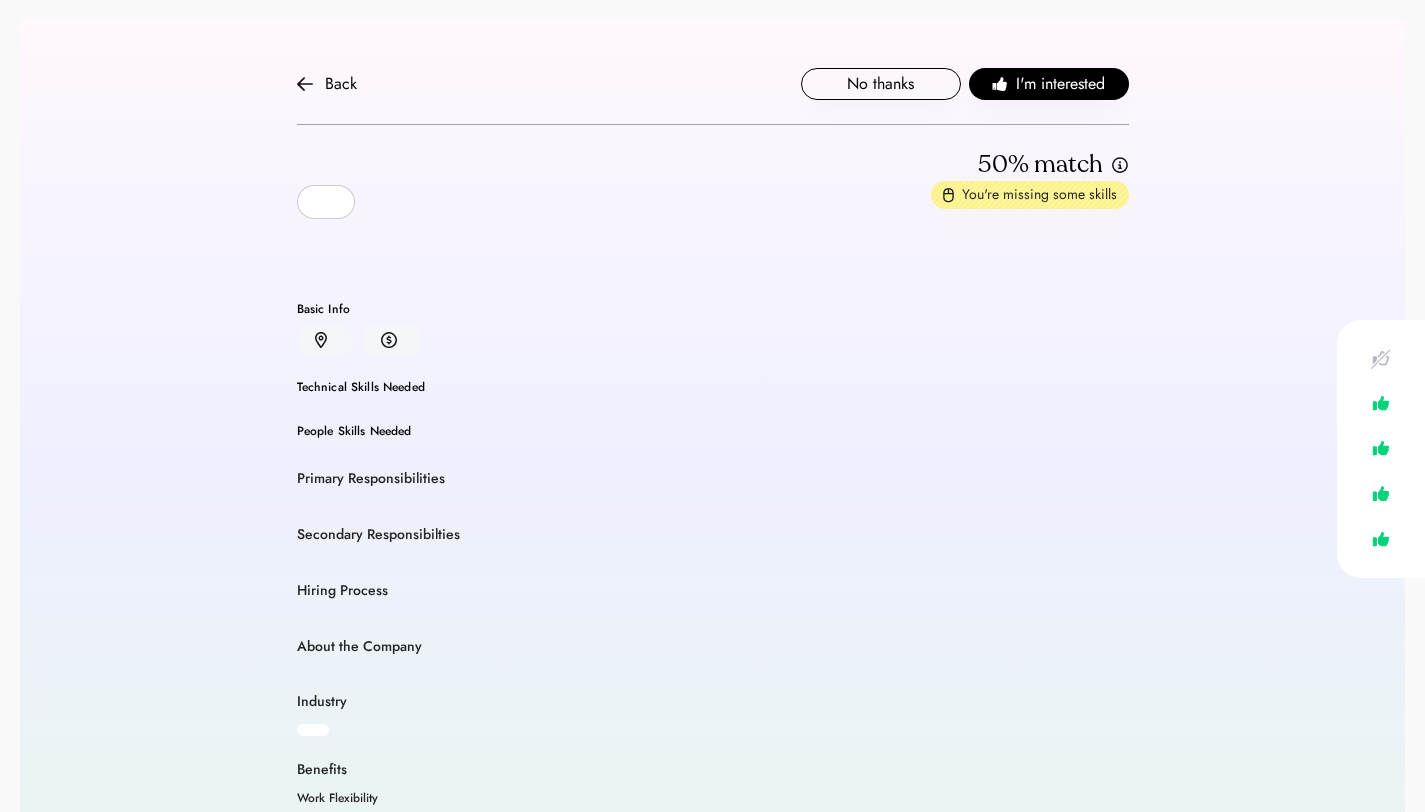 scroll, scrollTop: 0, scrollLeft: 0, axis: both 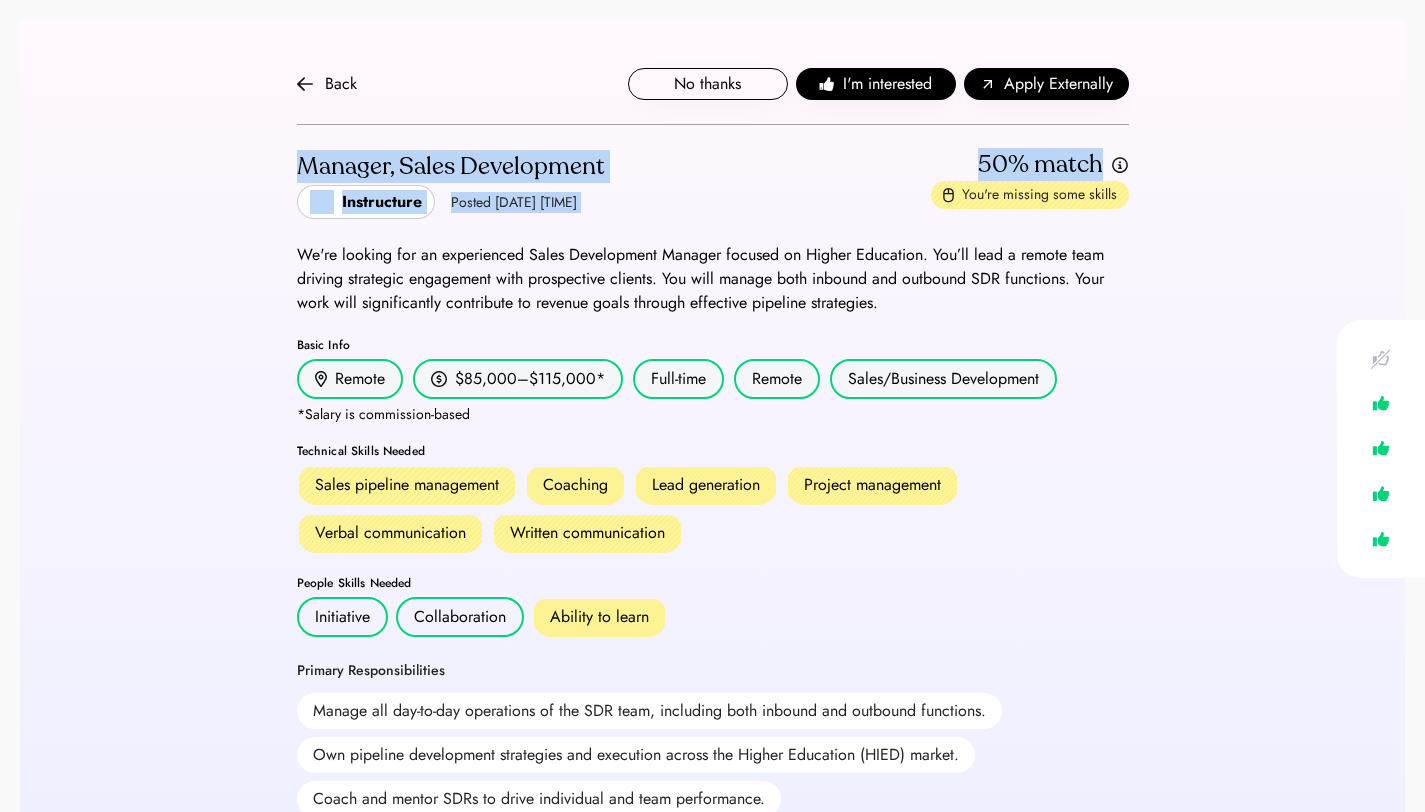 drag, startPoint x: 1439, startPoint y: 151, endPoint x: 1439, endPoint y: 106, distance: 45 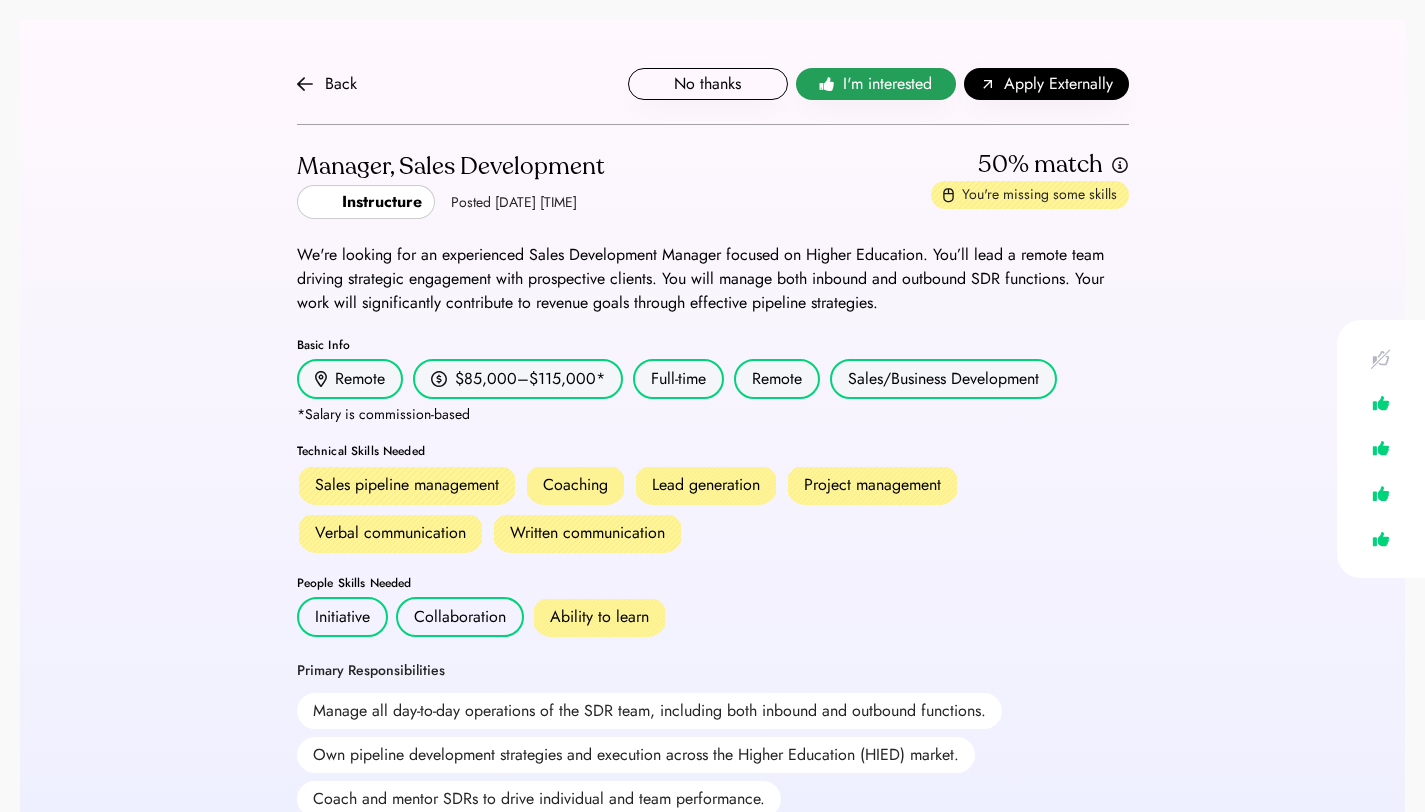 click on "I'm interested" at bounding box center (887, 84) 